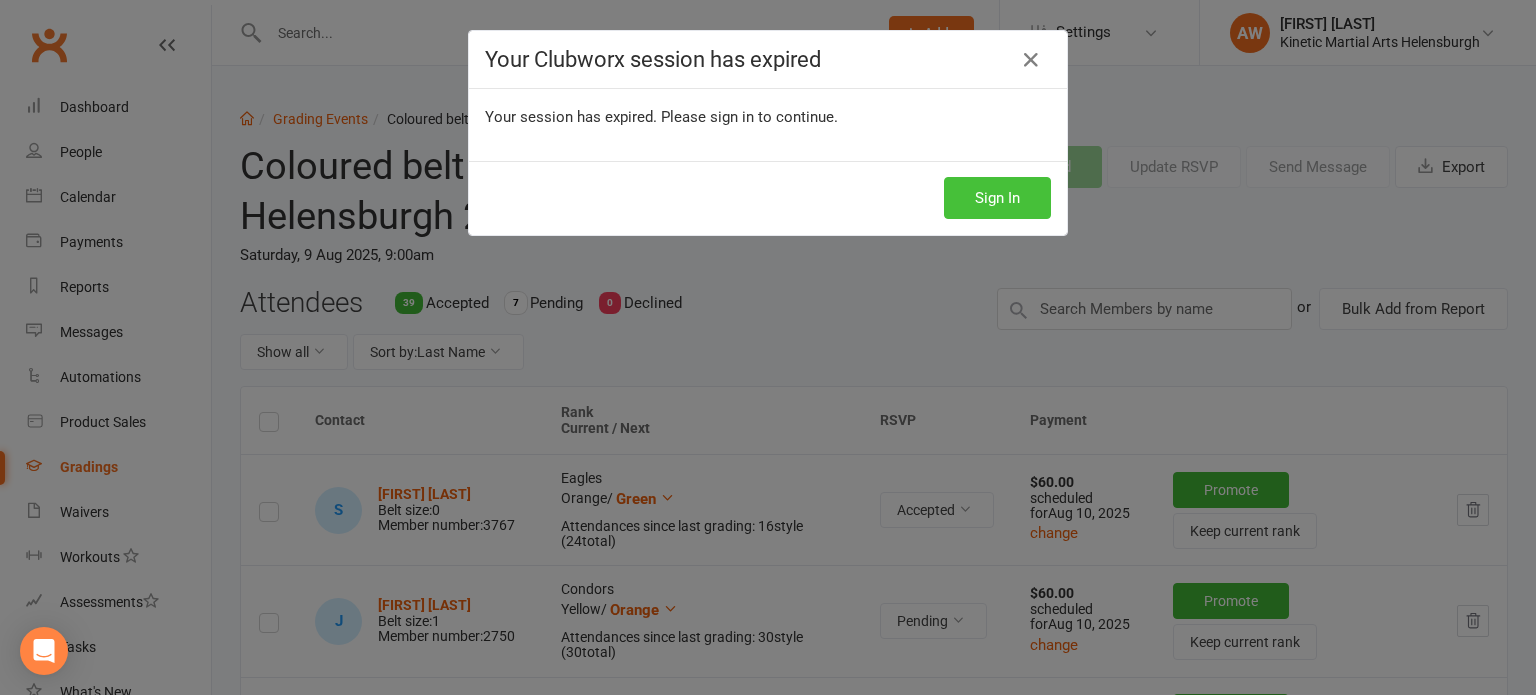 scroll, scrollTop: 84, scrollLeft: 0, axis: vertical 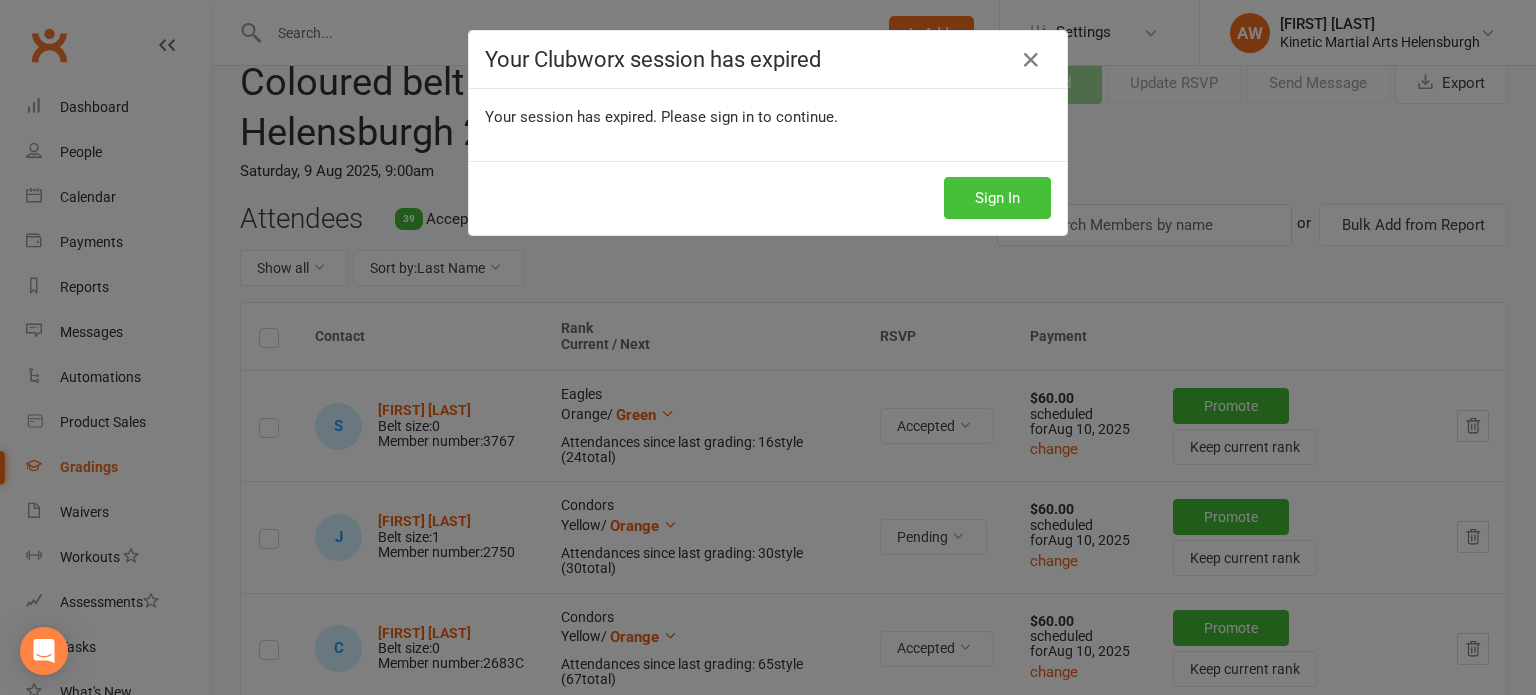 drag, startPoint x: 1012, startPoint y: 193, endPoint x: 937, endPoint y: 201, distance: 75.42546 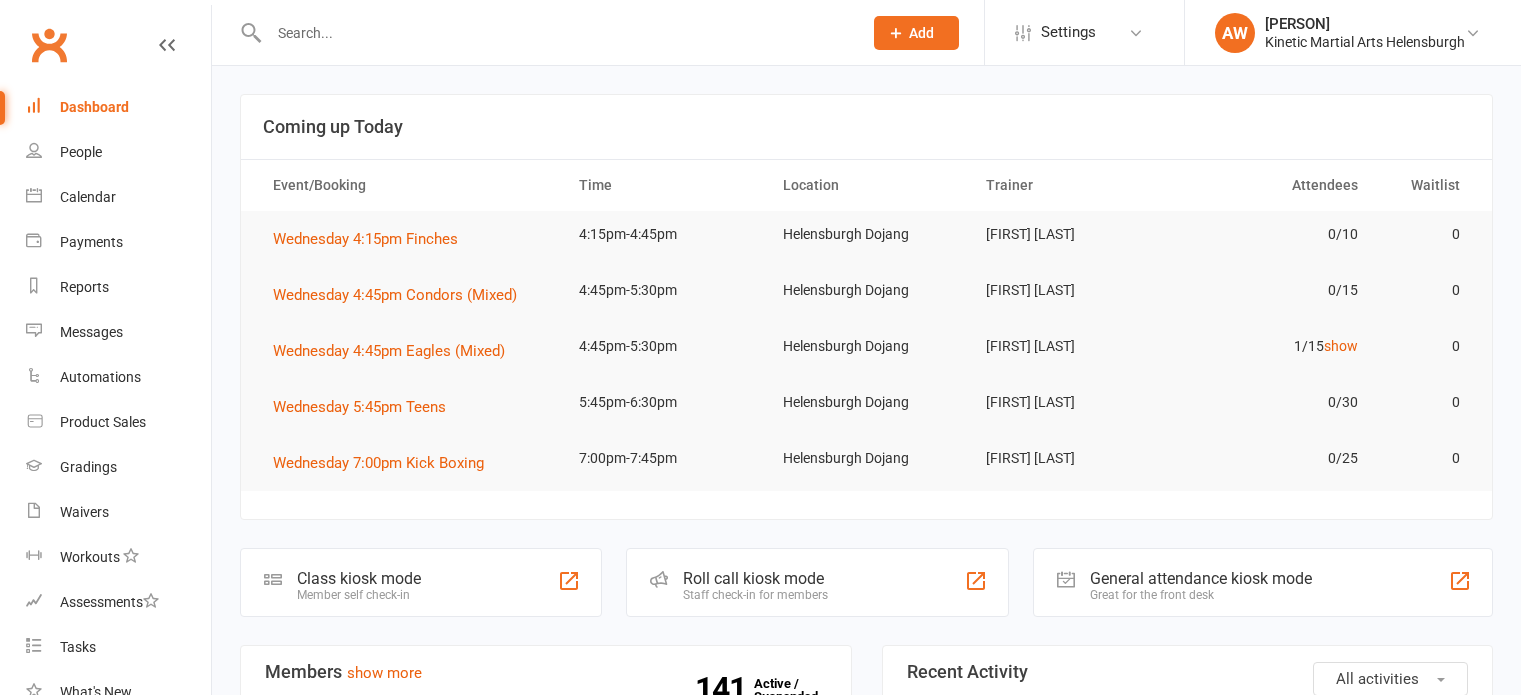 scroll, scrollTop: 0, scrollLeft: 0, axis: both 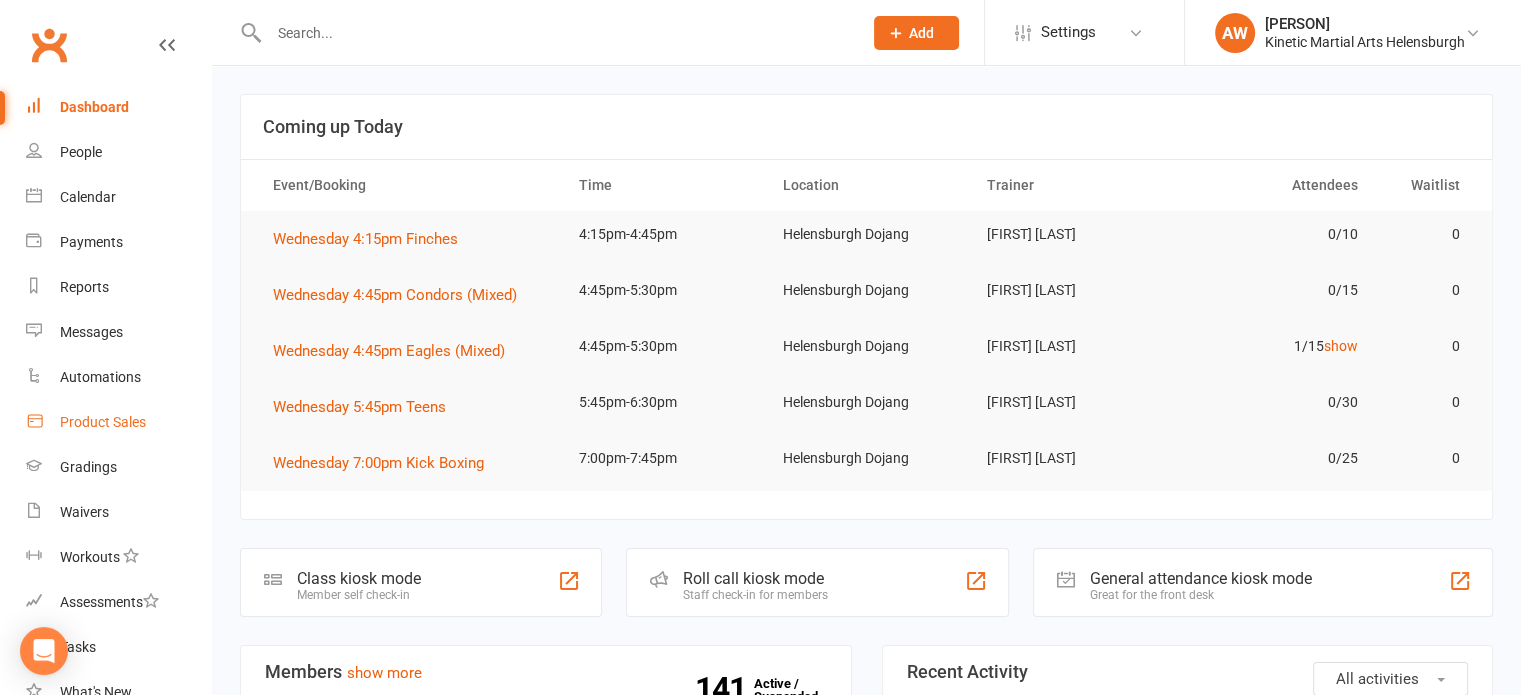 click on "Product Sales" at bounding box center (103, 422) 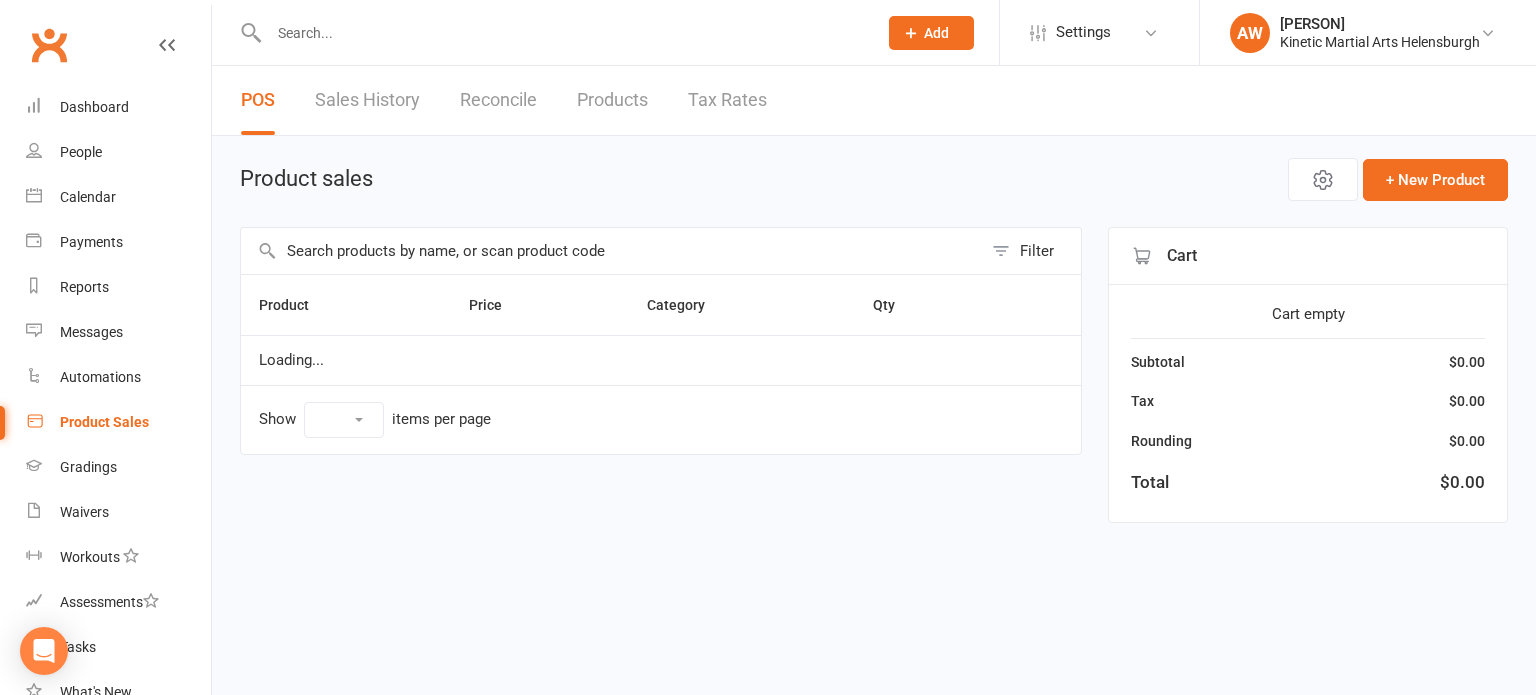 select on "100" 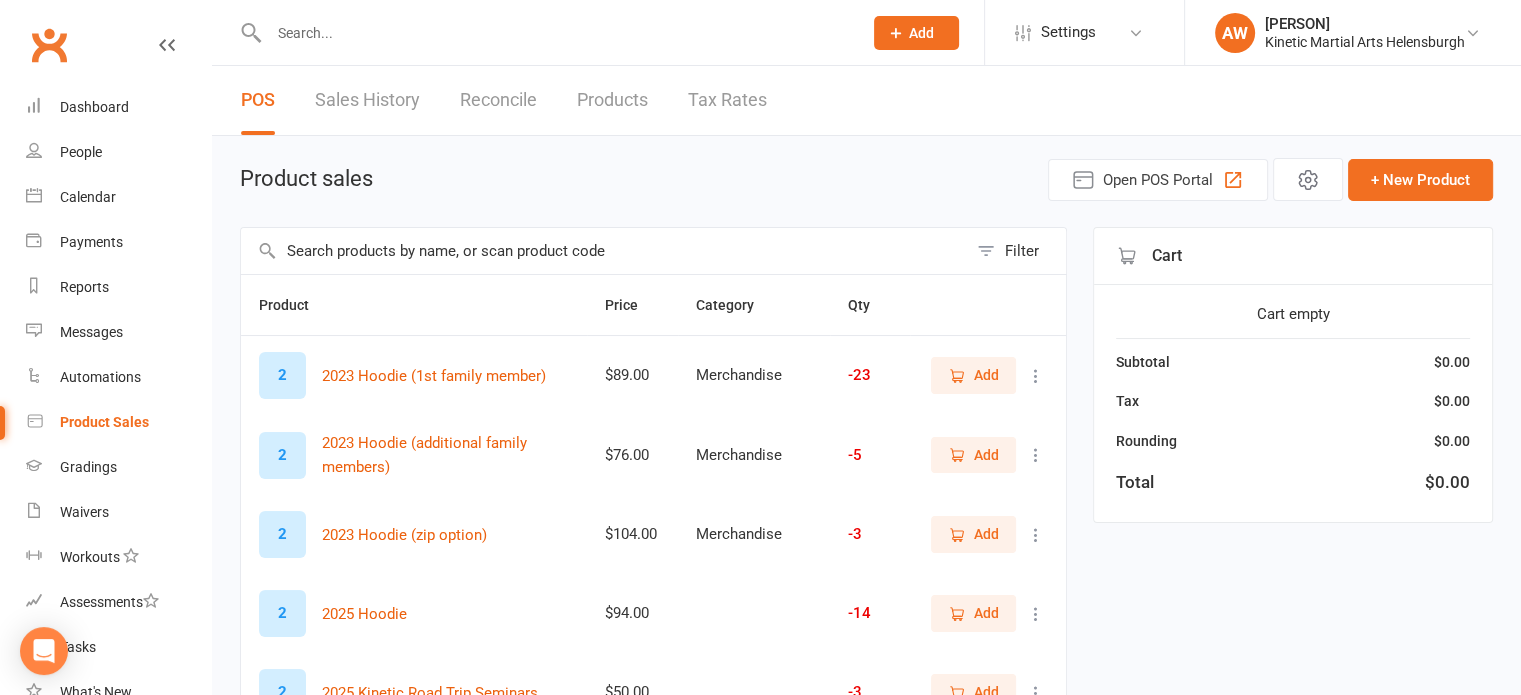 click at bounding box center [604, 251] 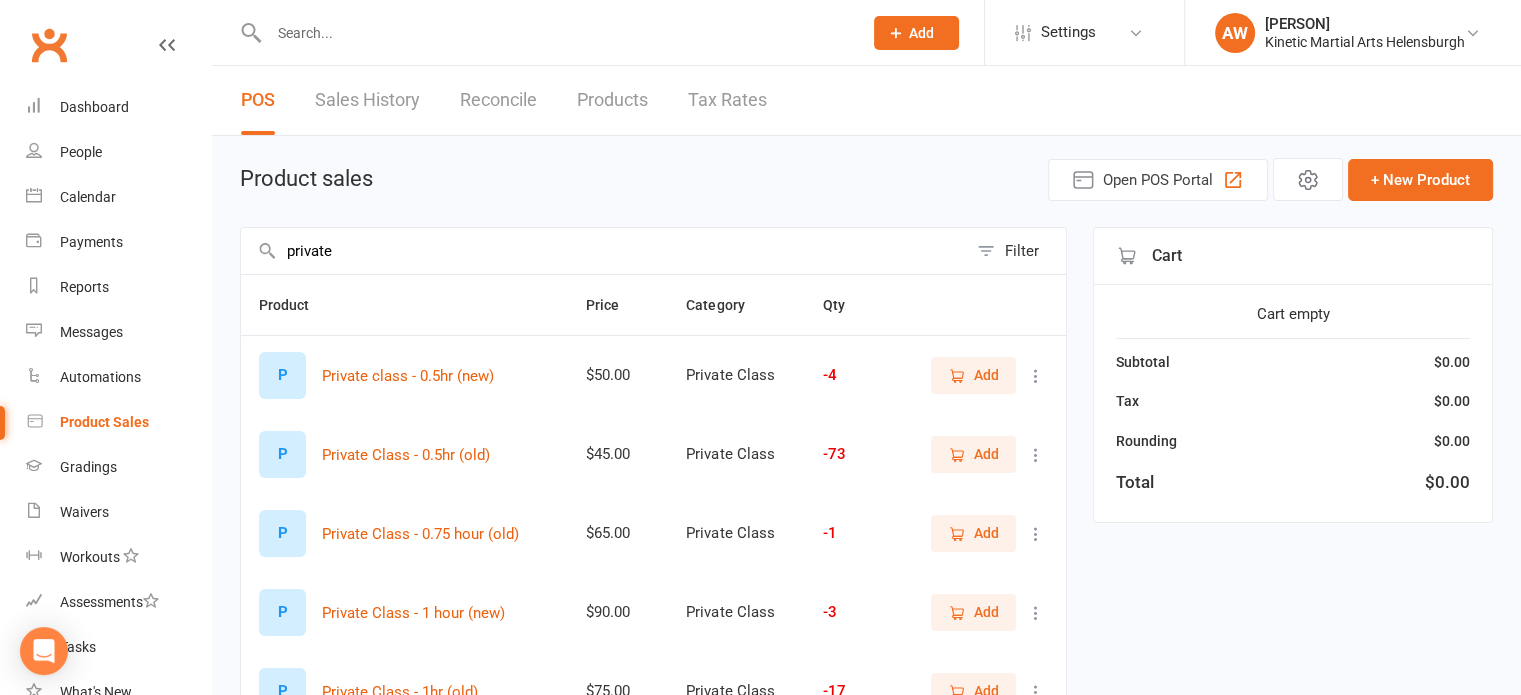 type on "private" 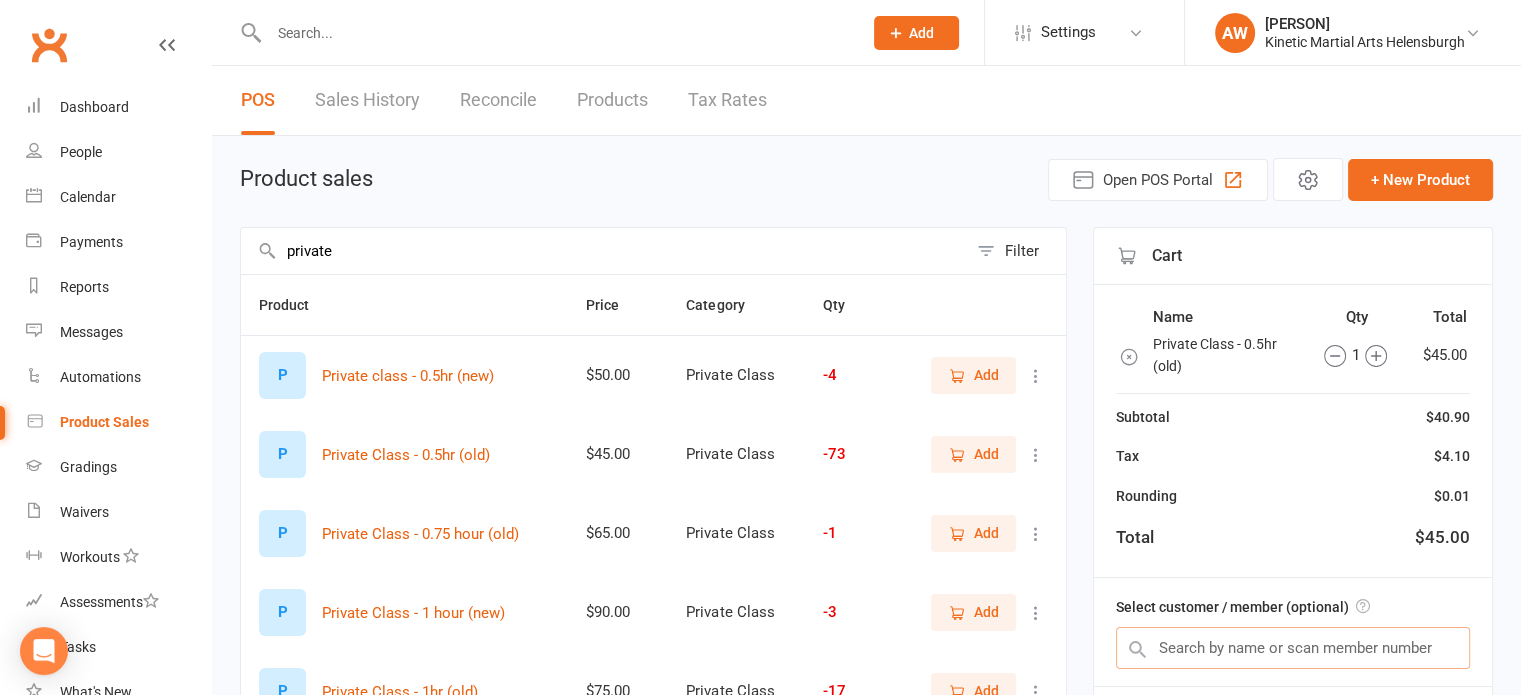 click at bounding box center (1293, 648) 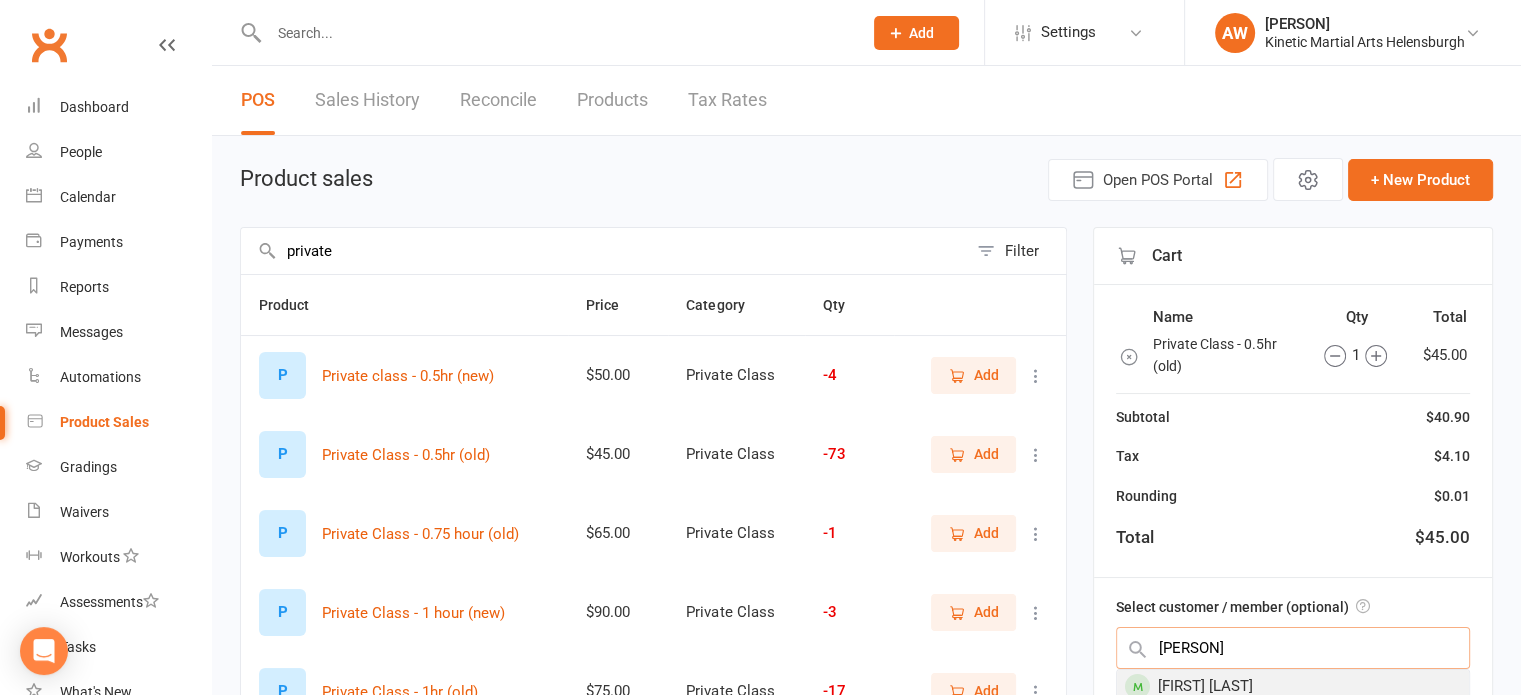 type on "stephanie" 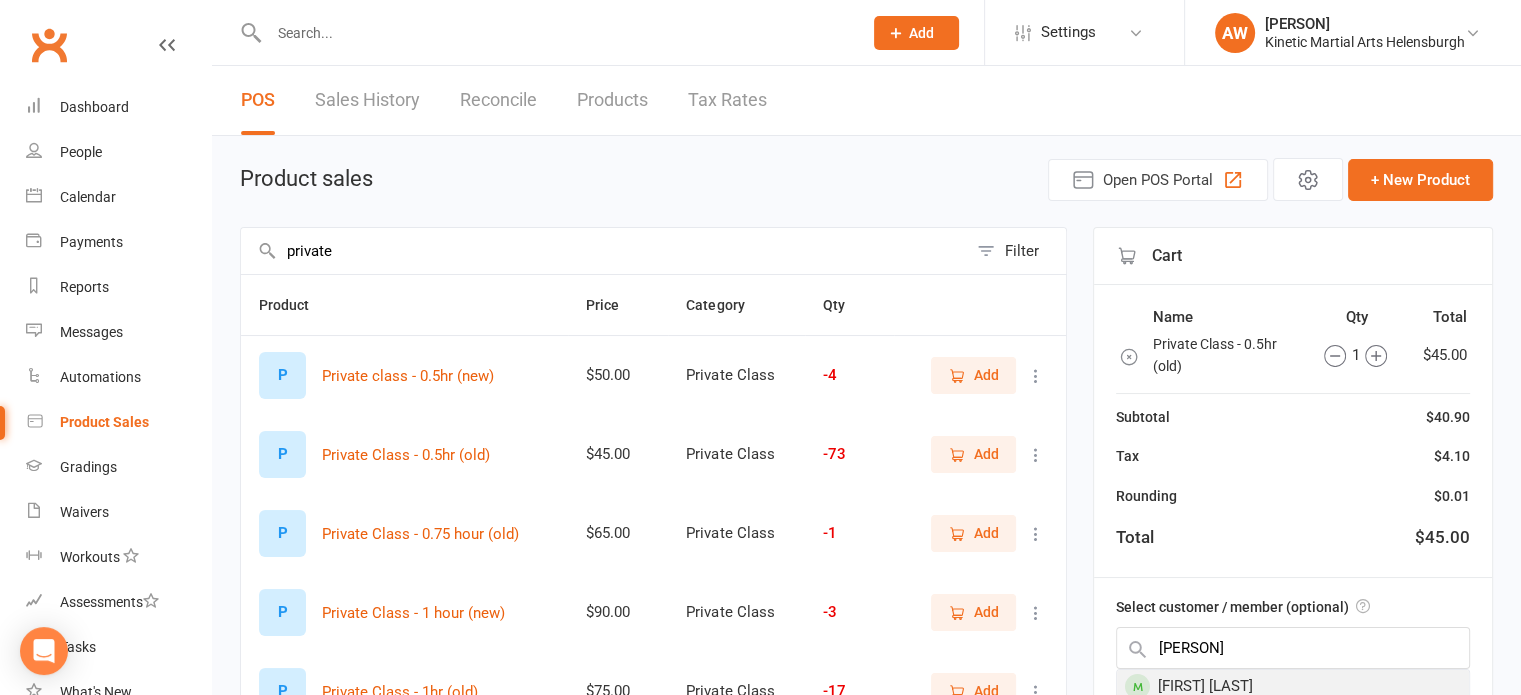 click on "Stephanie Sieler" at bounding box center [1293, 686] 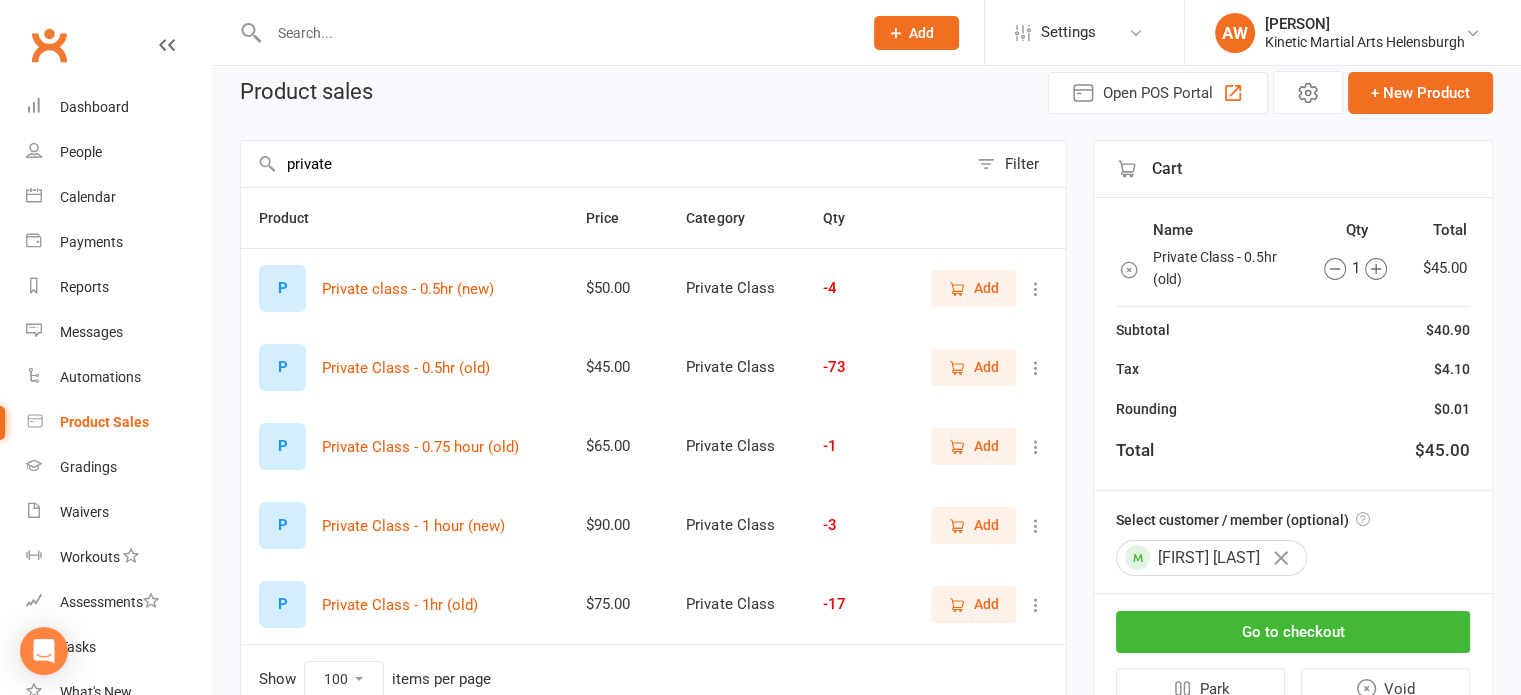 scroll, scrollTop: 188, scrollLeft: 0, axis: vertical 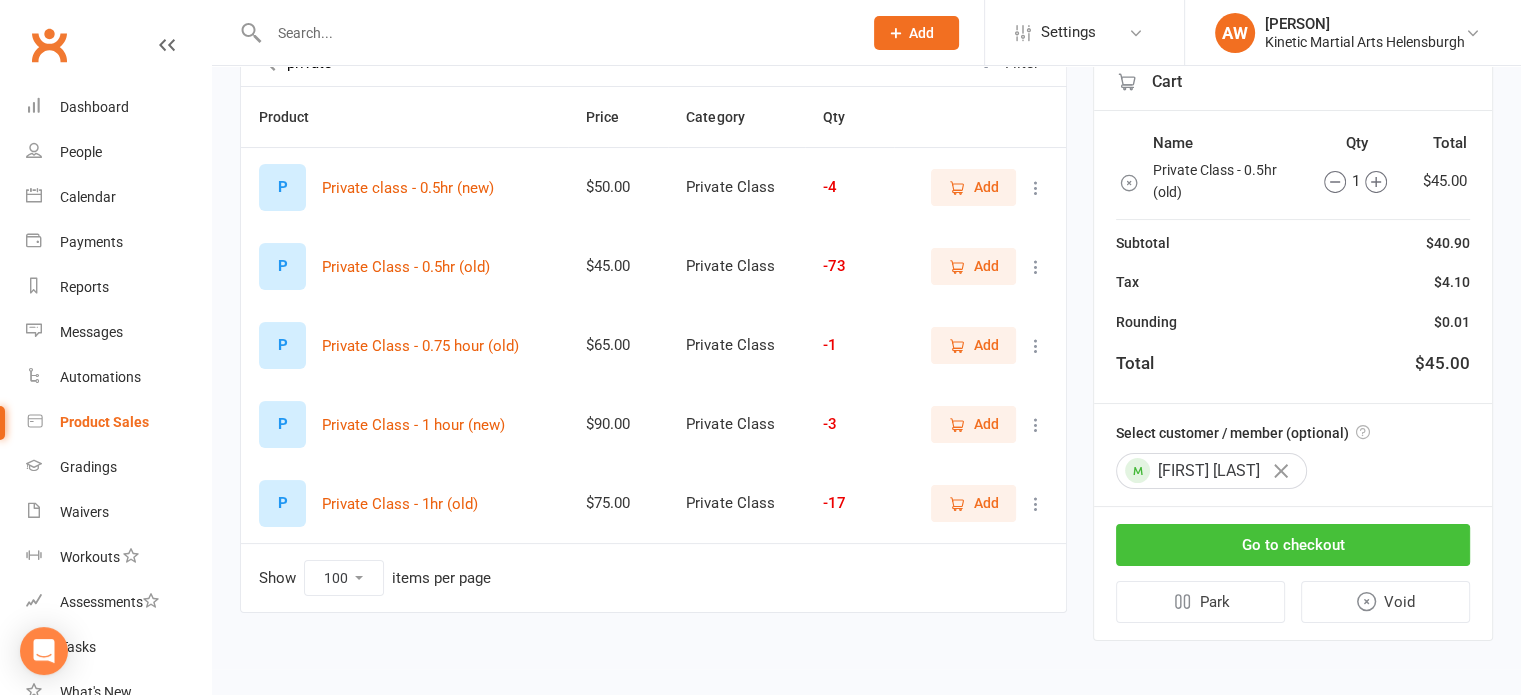 click on "Go to checkout" at bounding box center (1293, 545) 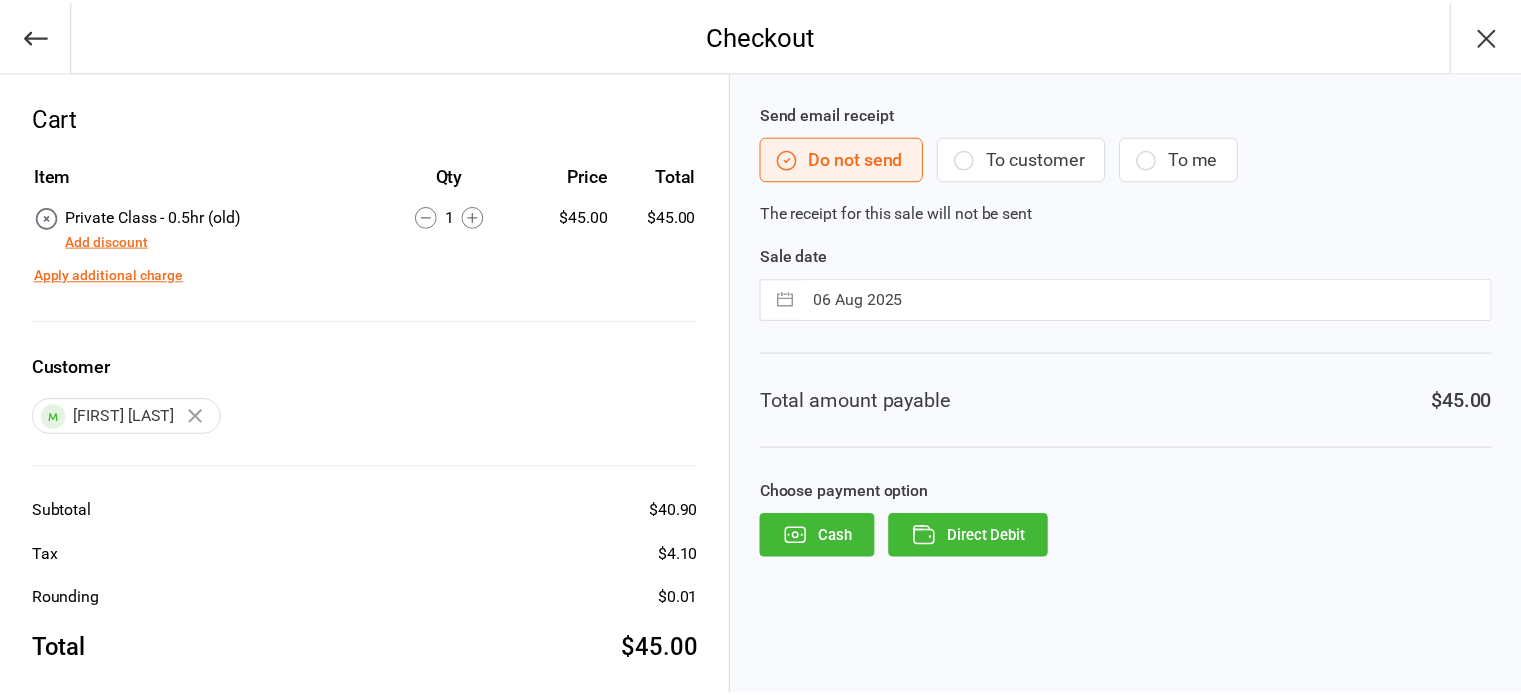 scroll, scrollTop: 0, scrollLeft: 0, axis: both 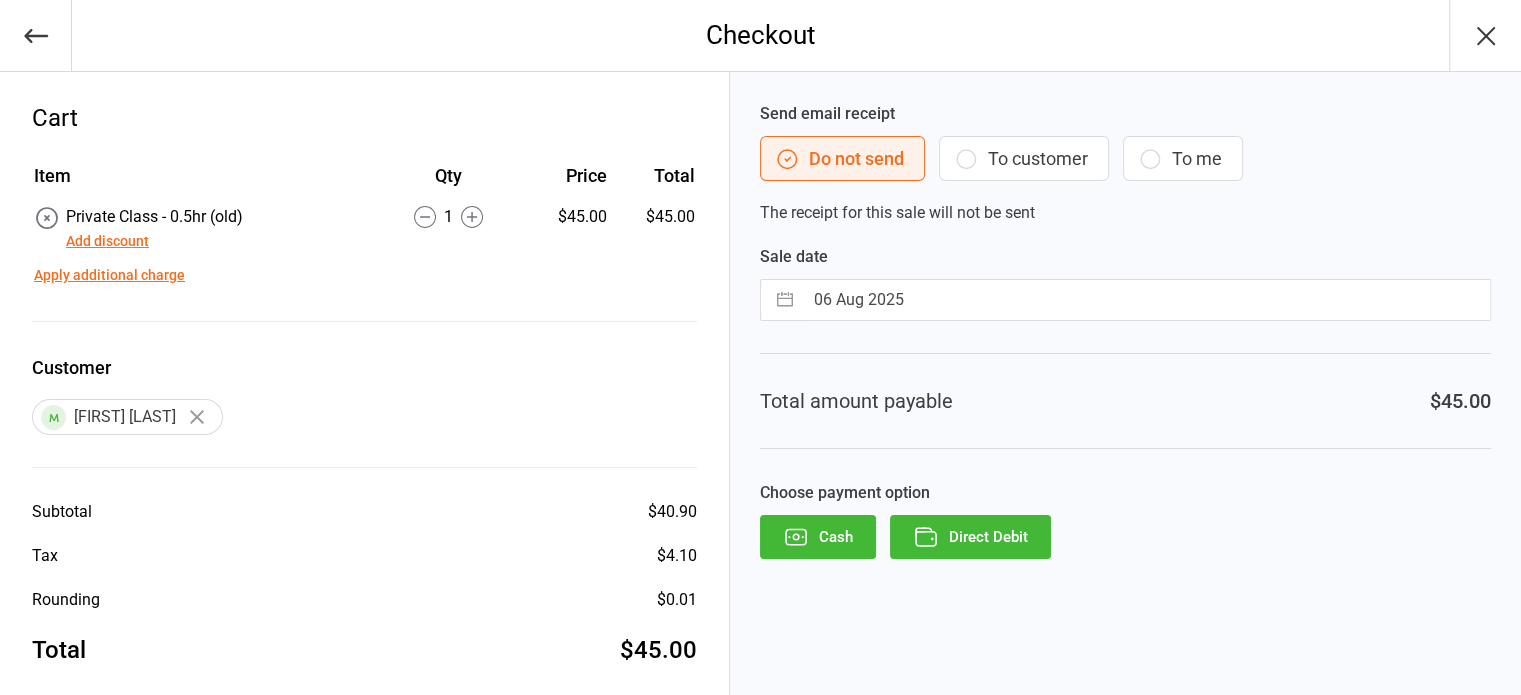click on "Direct Debit" at bounding box center [970, 537] 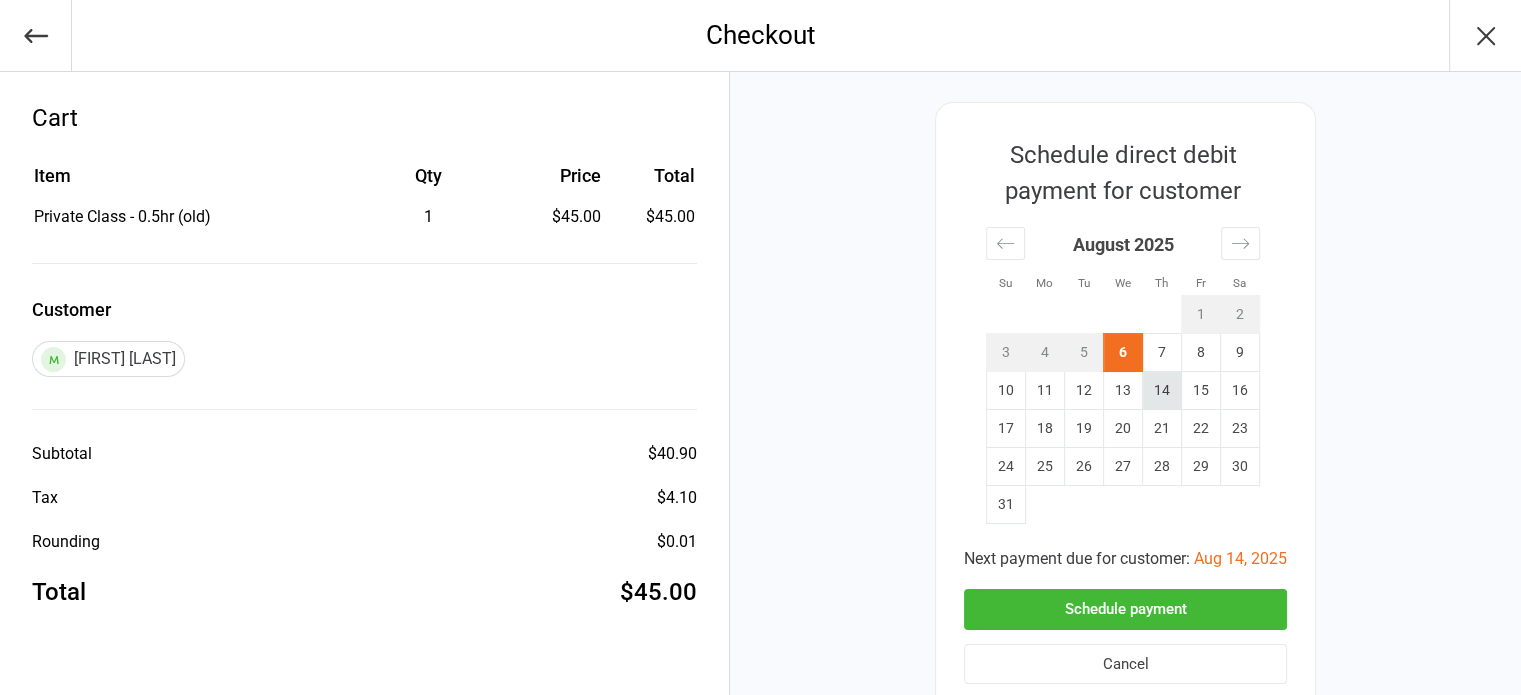 click on "14" at bounding box center [1162, 391] 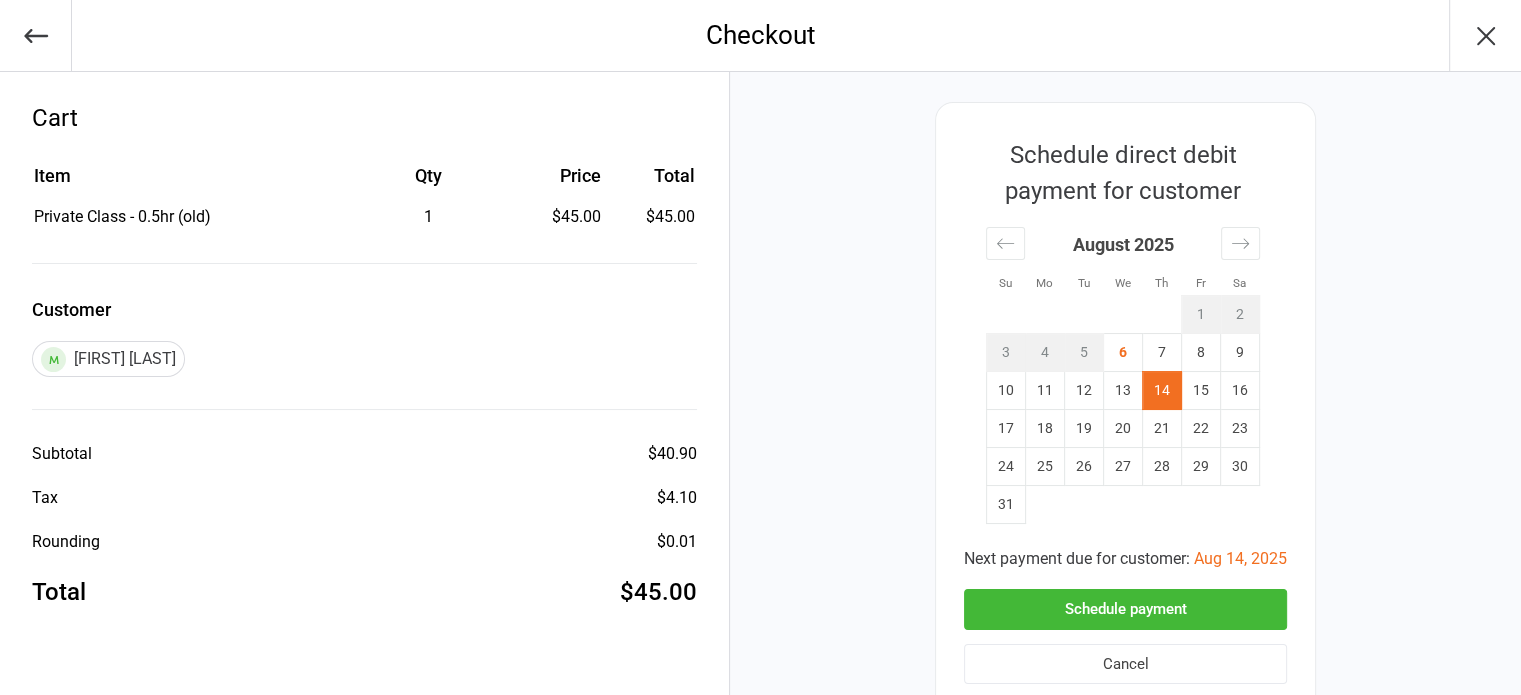 click on "Schedule payment" at bounding box center (1125, 609) 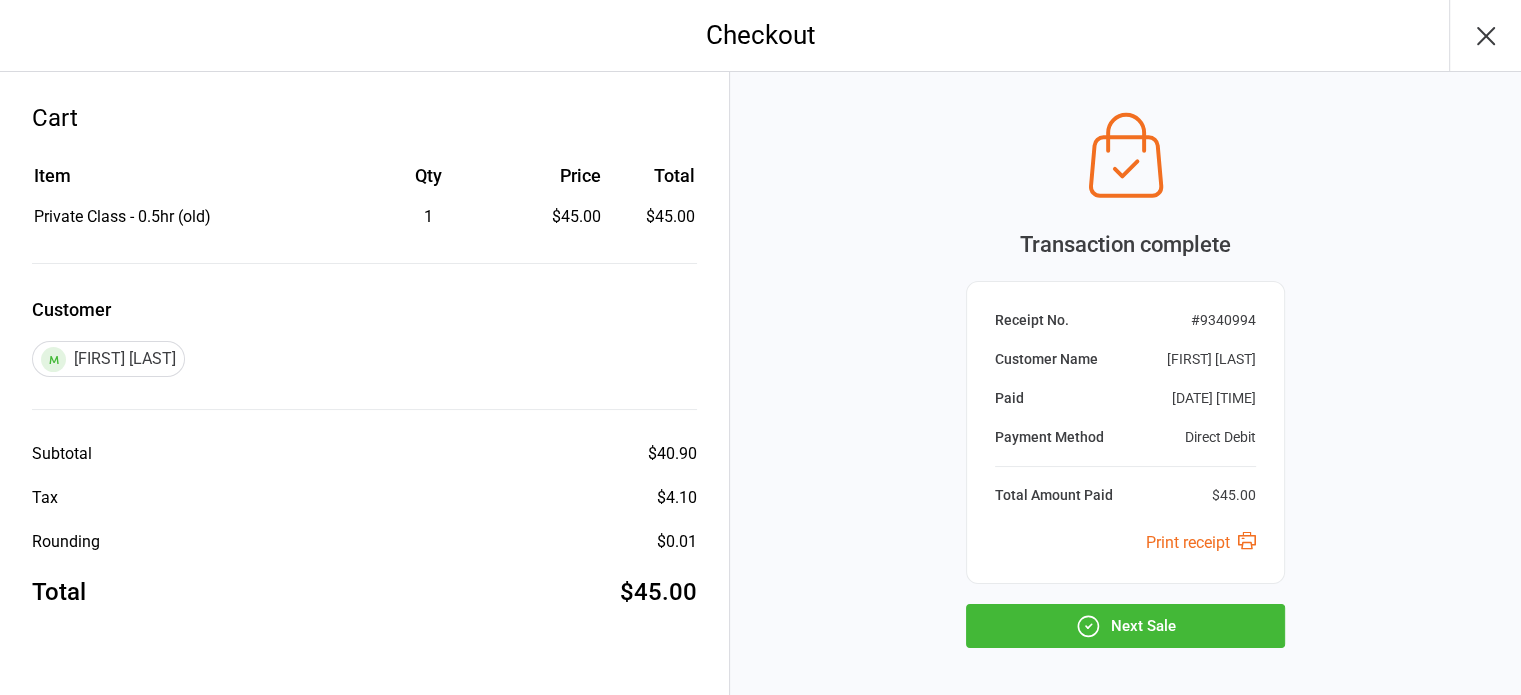 click on "Next Sale" at bounding box center (1125, 626) 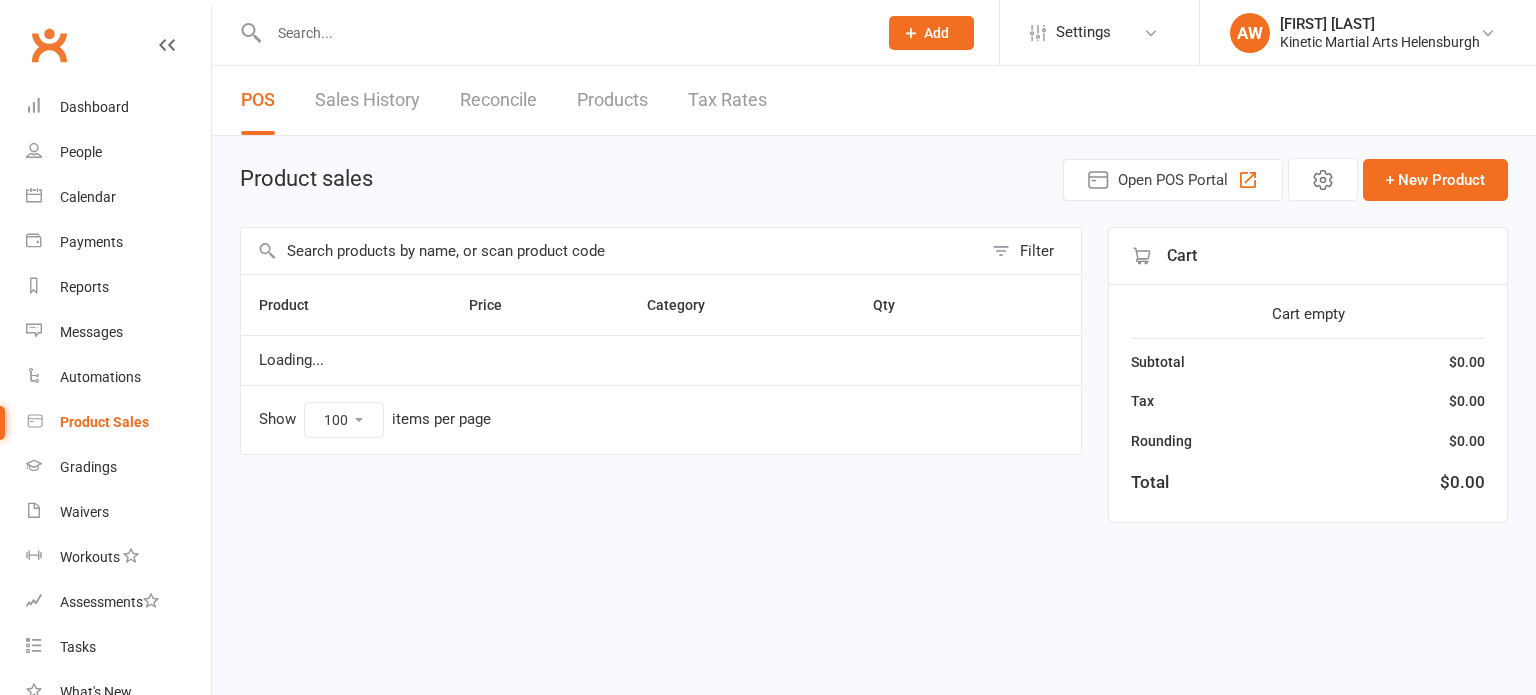 select on "100" 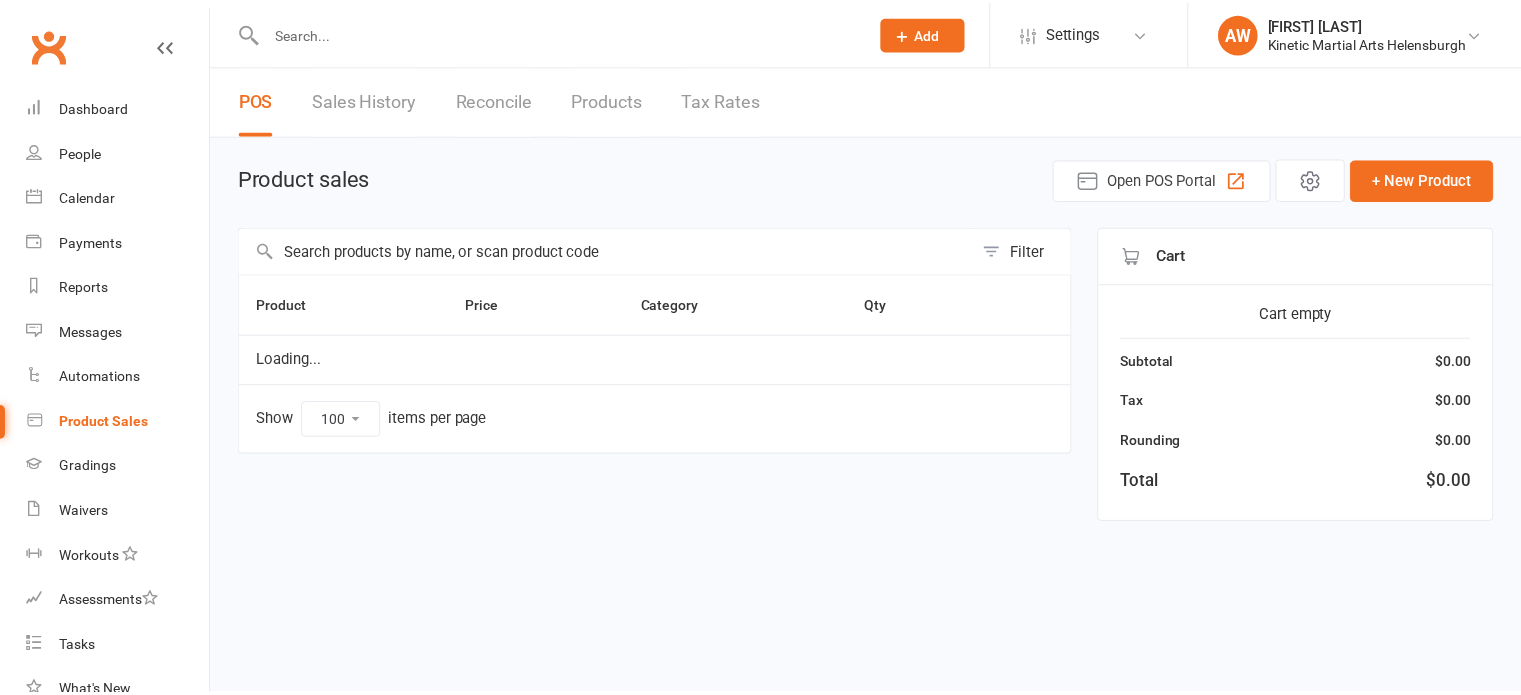 scroll, scrollTop: 0, scrollLeft: 0, axis: both 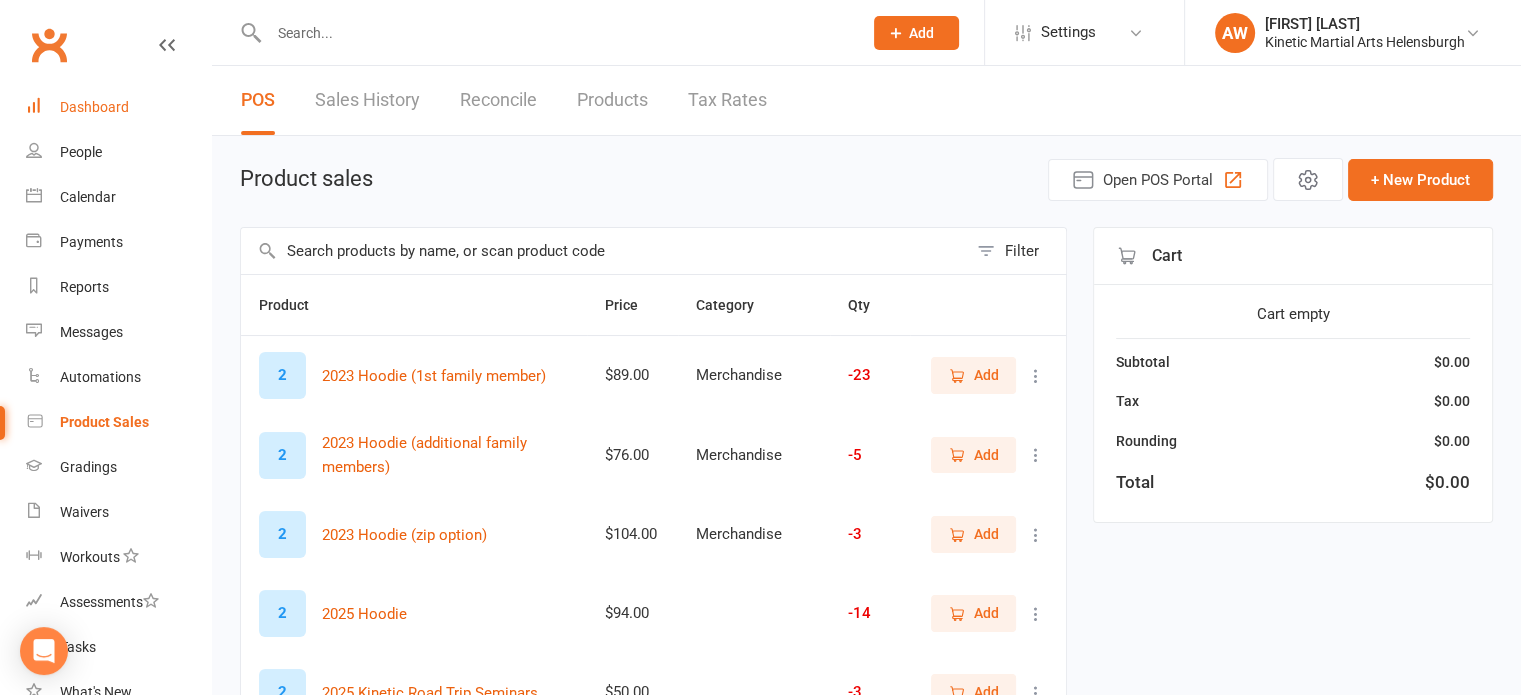 click on "Dashboard" at bounding box center (94, 107) 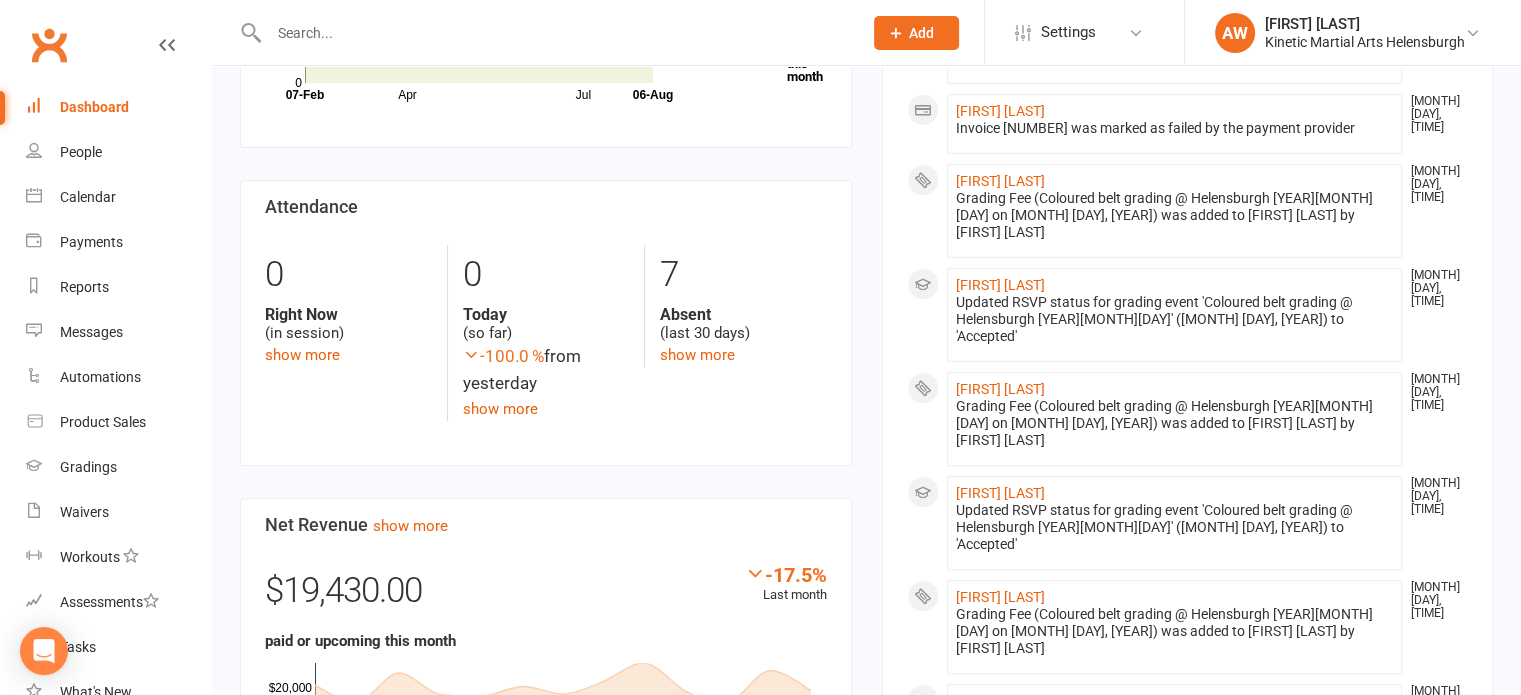 scroll, scrollTop: 700, scrollLeft: 0, axis: vertical 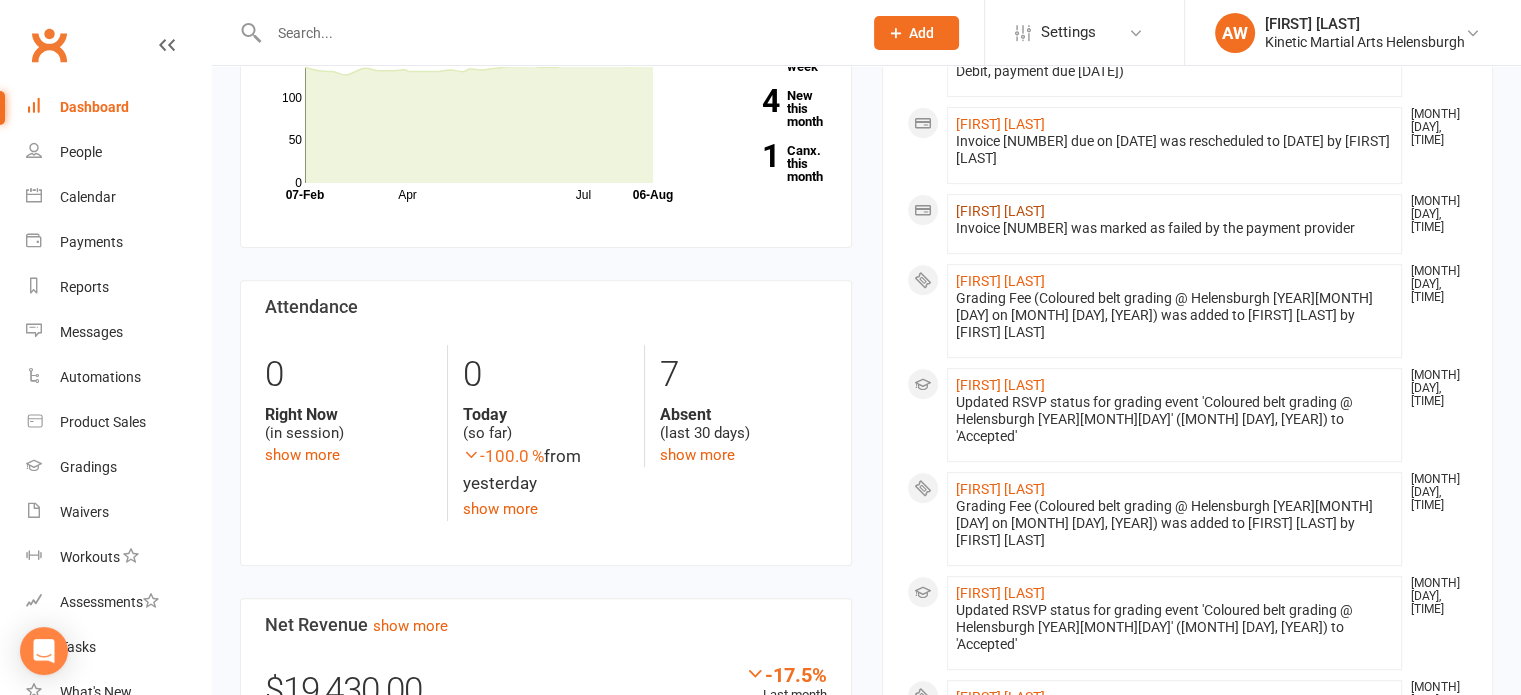 click on "[FIRST] [LAST]" 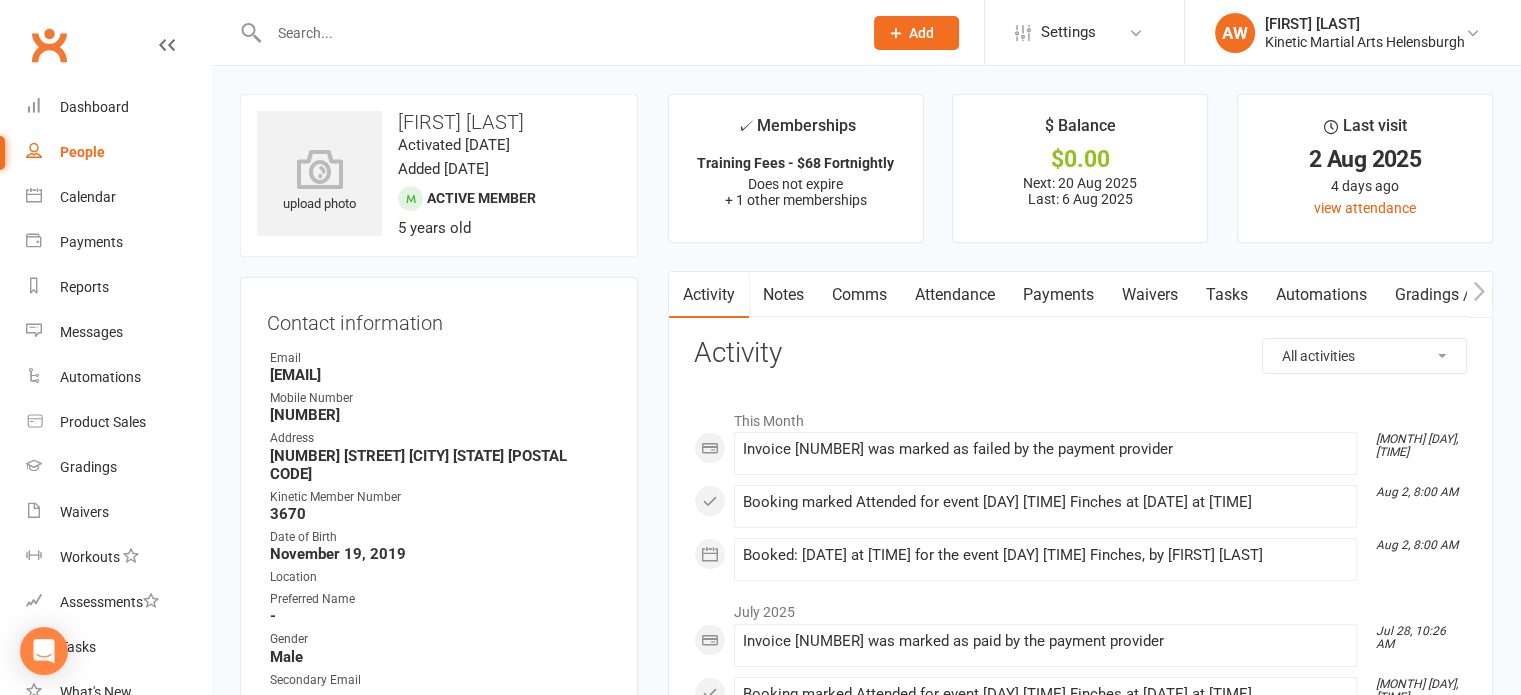 scroll, scrollTop: 0, scrollLeft: 0, axis: both 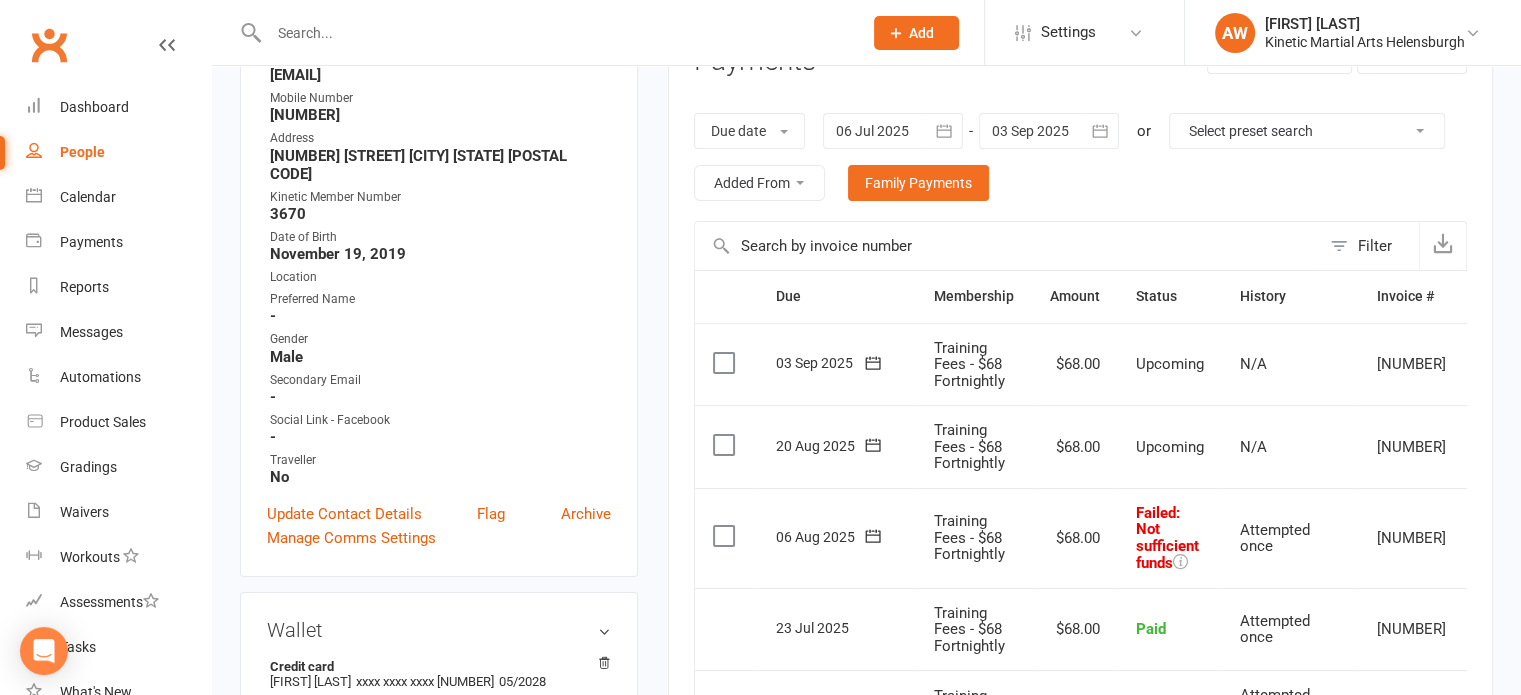 click 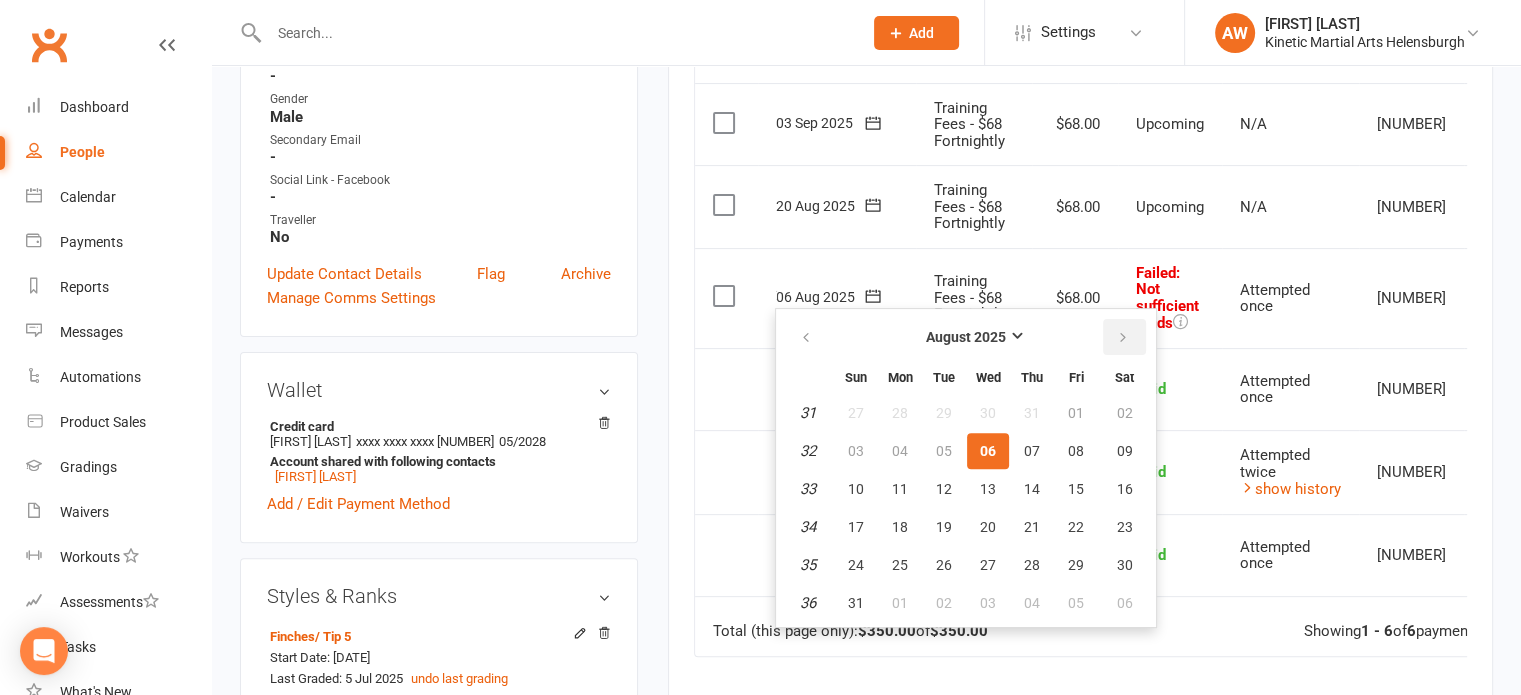 scroll, scrollTop: 600, scrollLeft: 0, axis: vertical 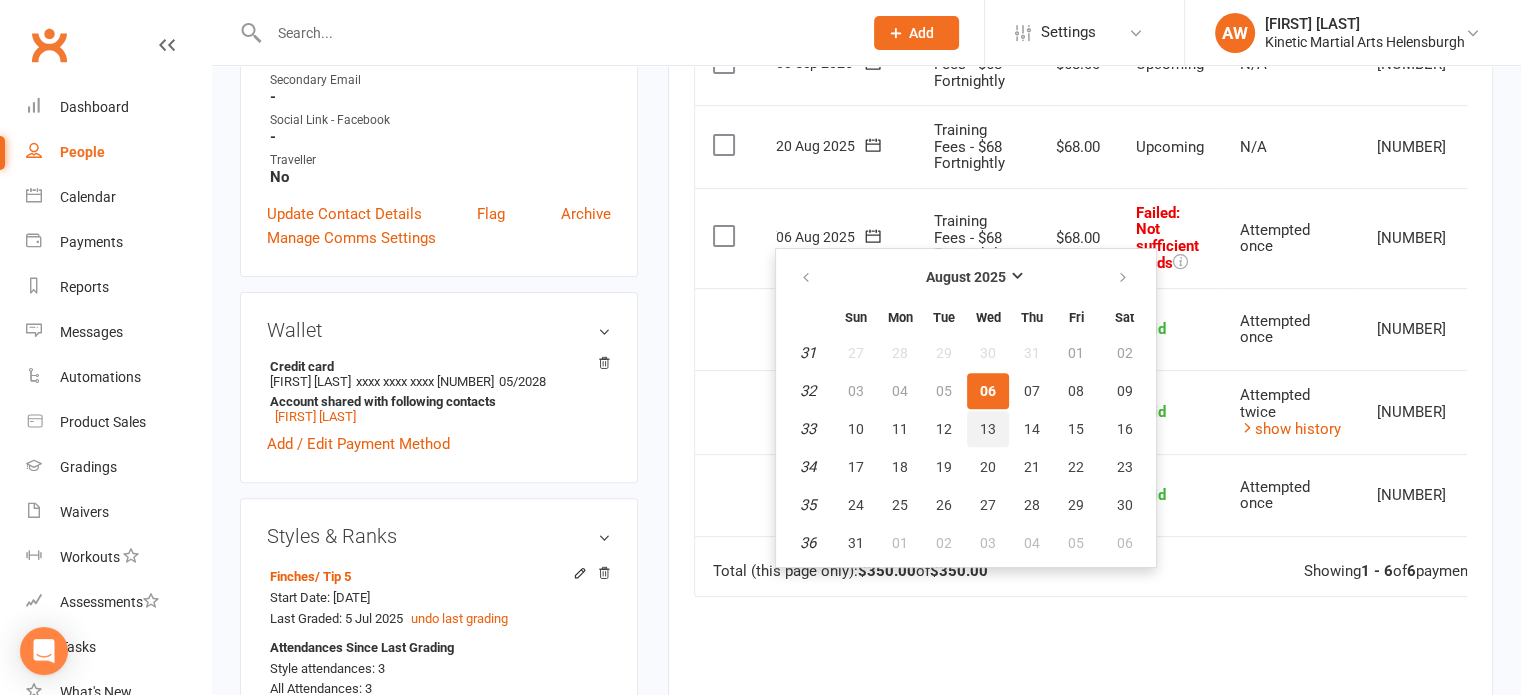 click on "13" at bounding box center (988, 429) 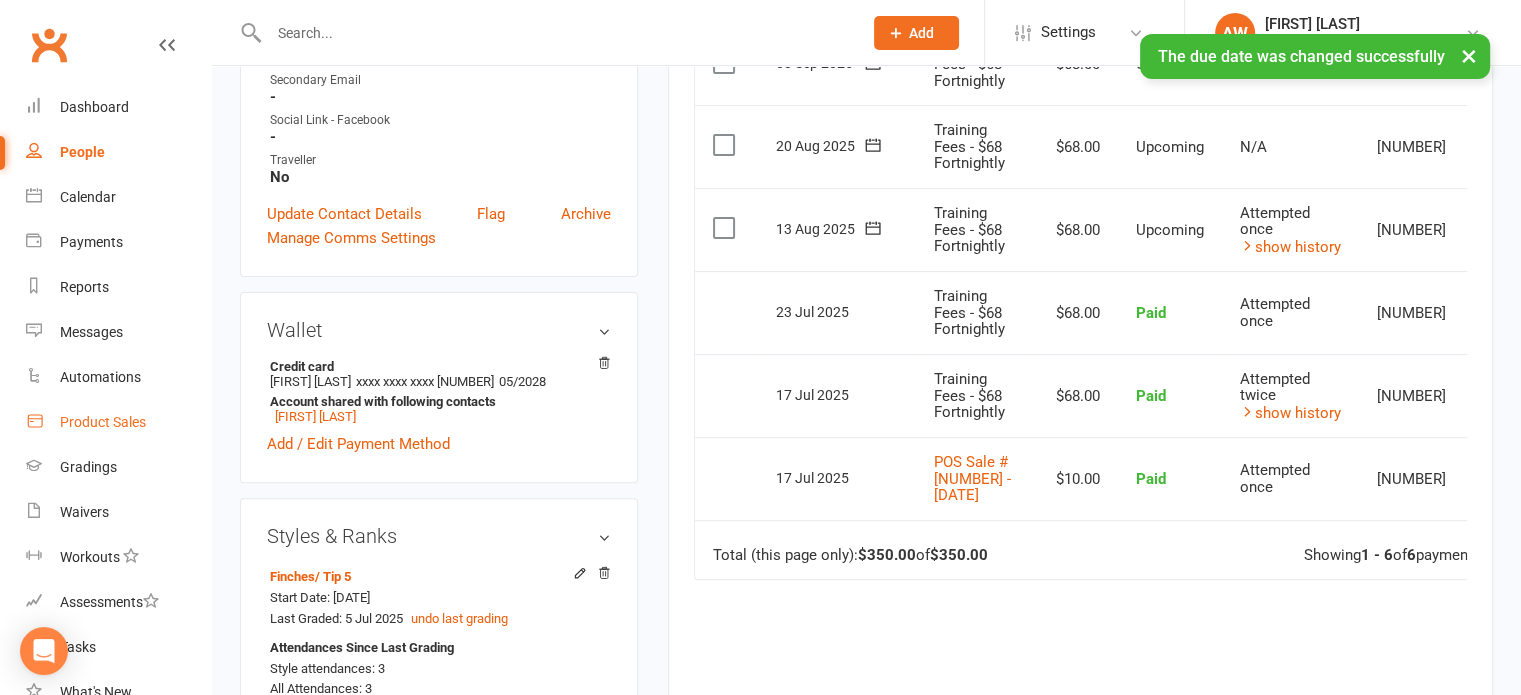 click on "Product Sales" at bounding box center [103, 422] 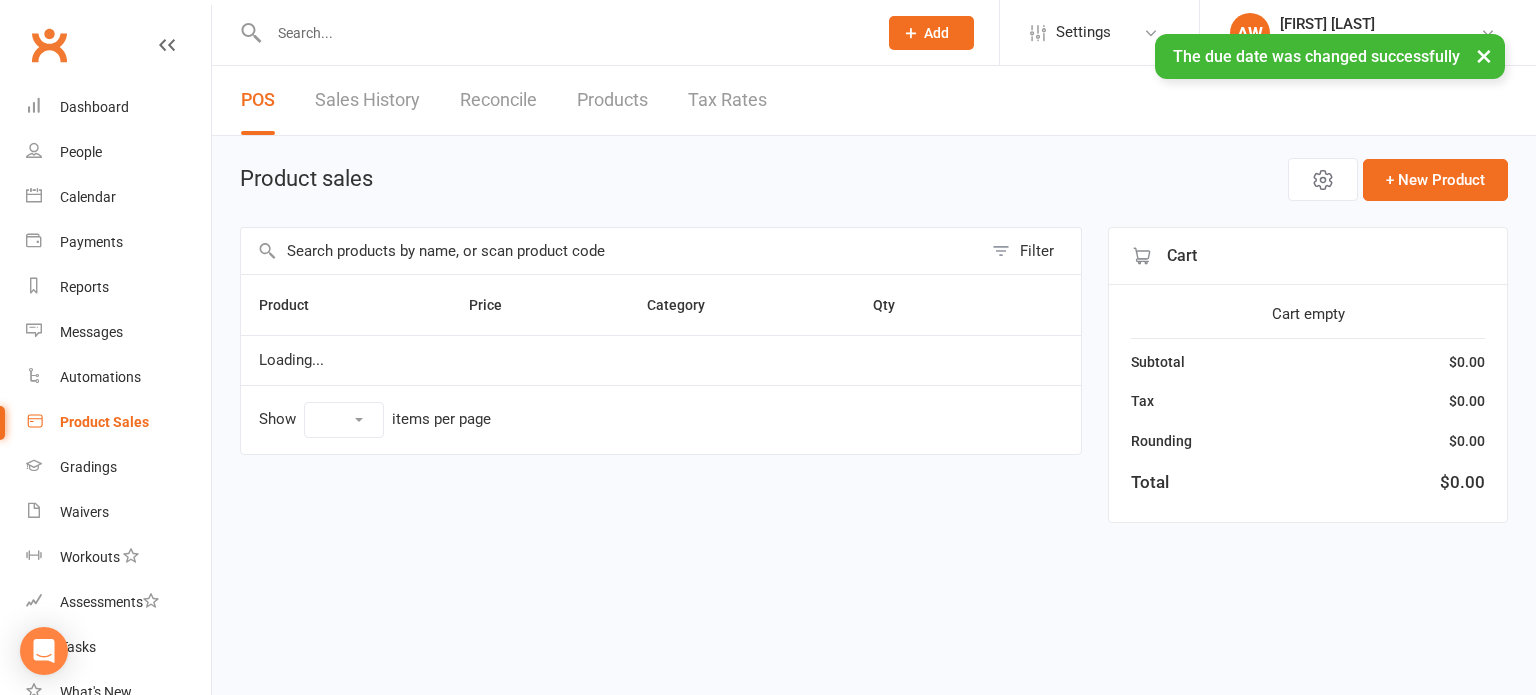select on "100" 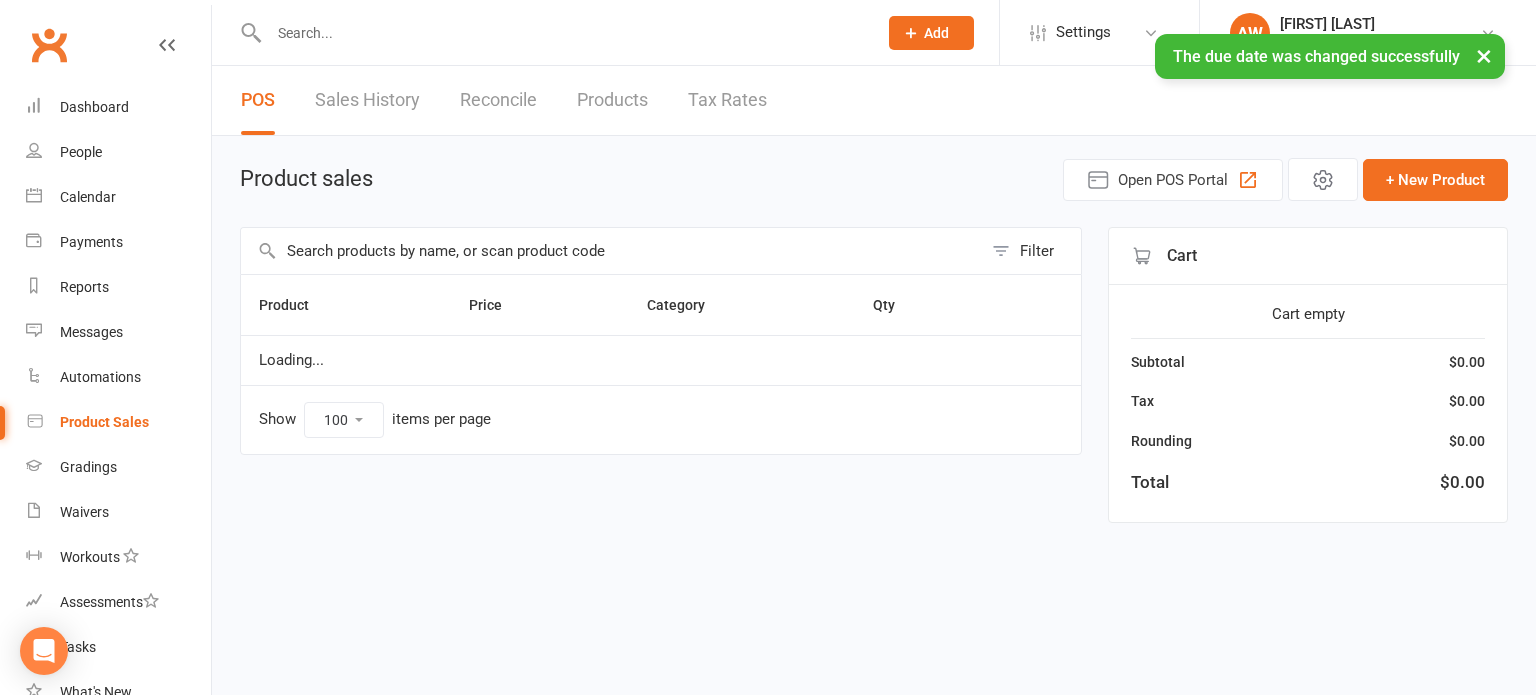 click on "× The due date was changed successfully" at bounding box center (755, 34) 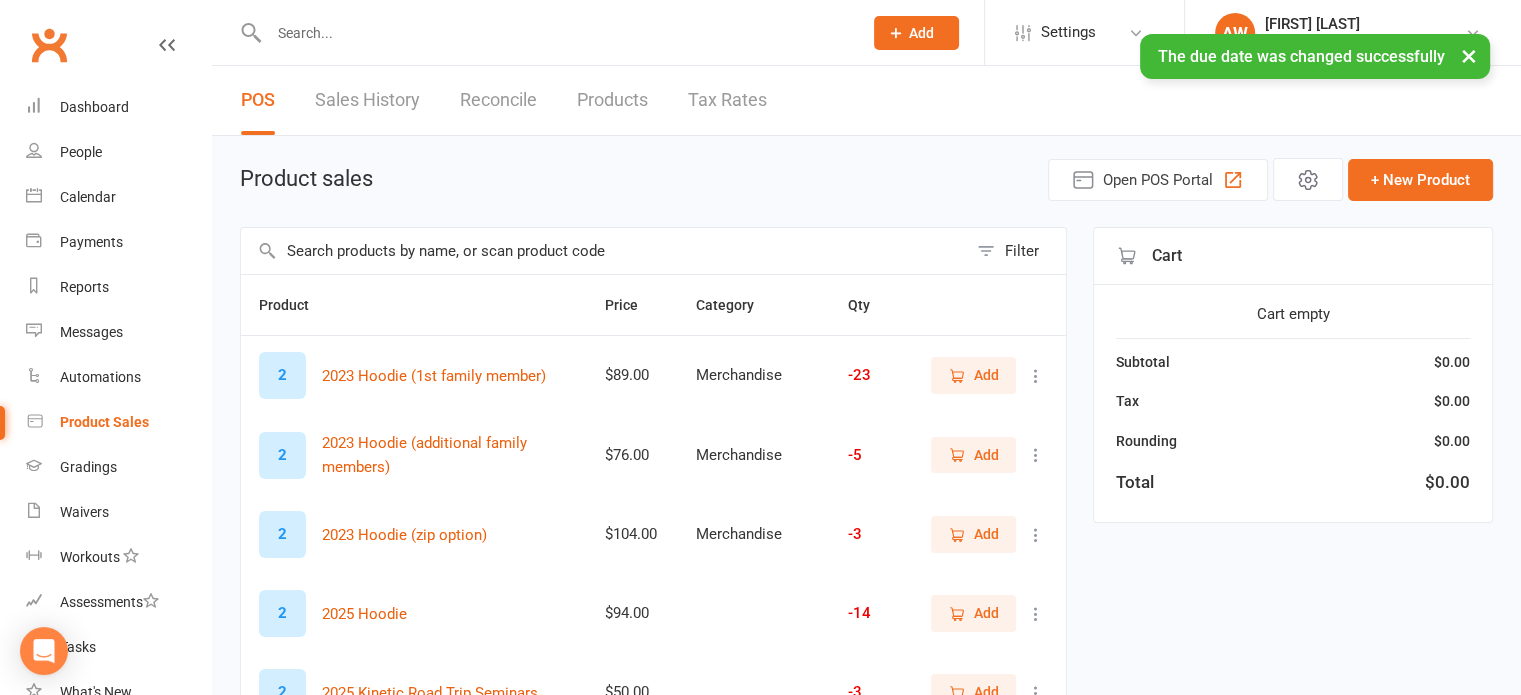 click at bounding box center [555, 33] 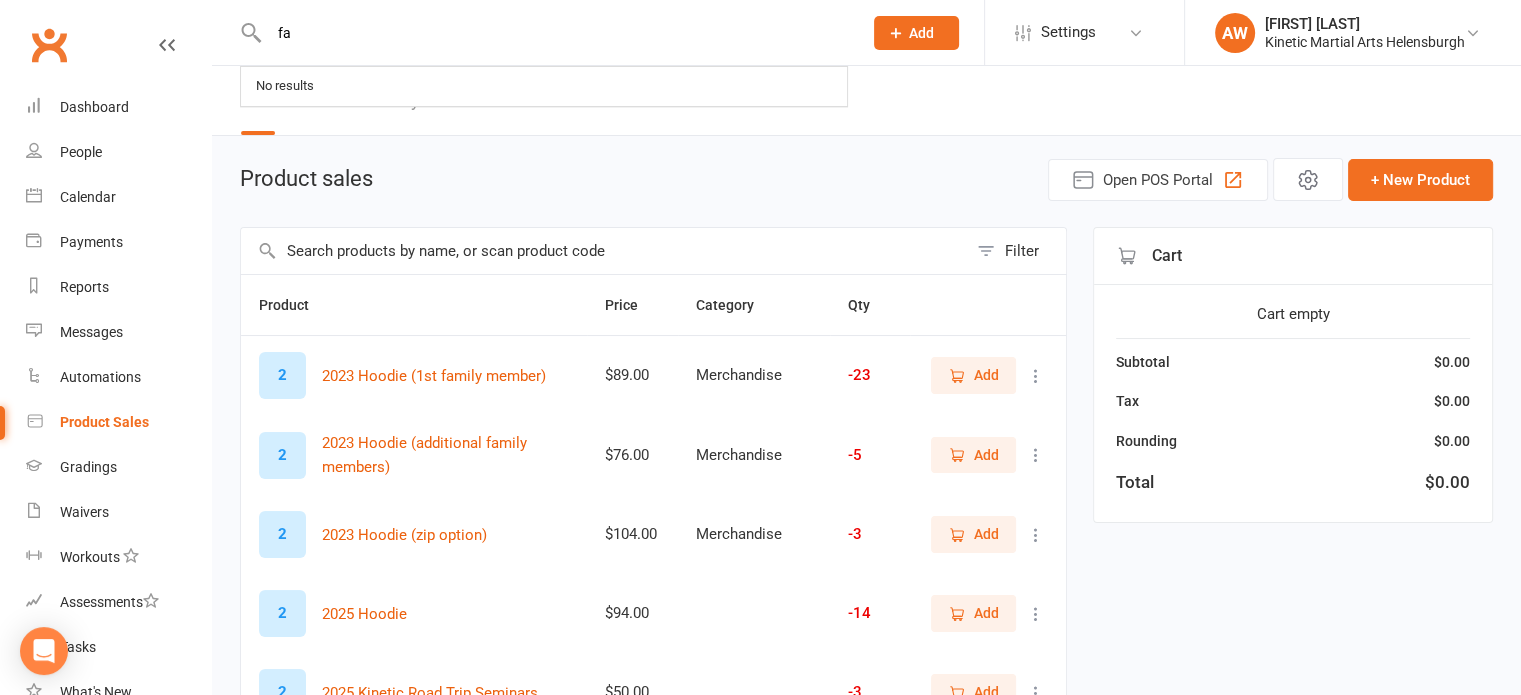 type on "fa" 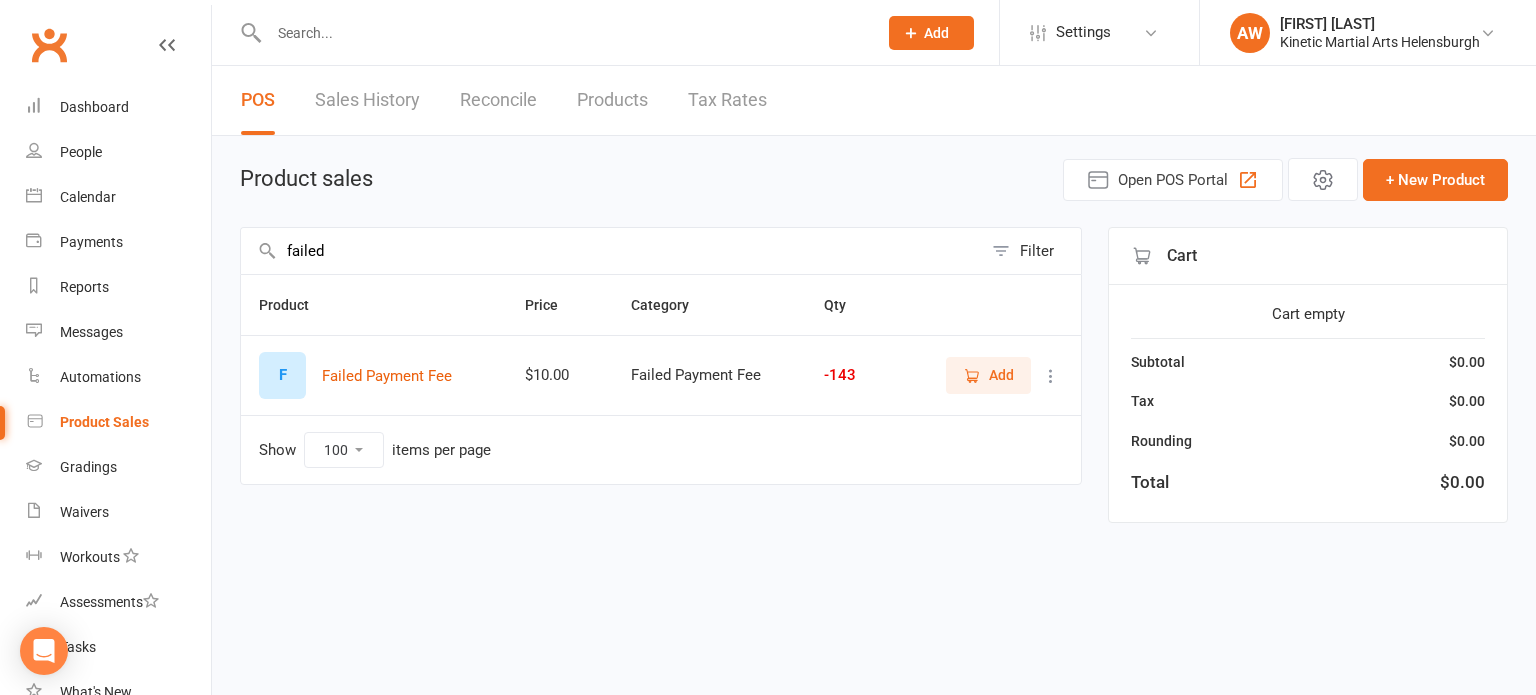 type on "failed" 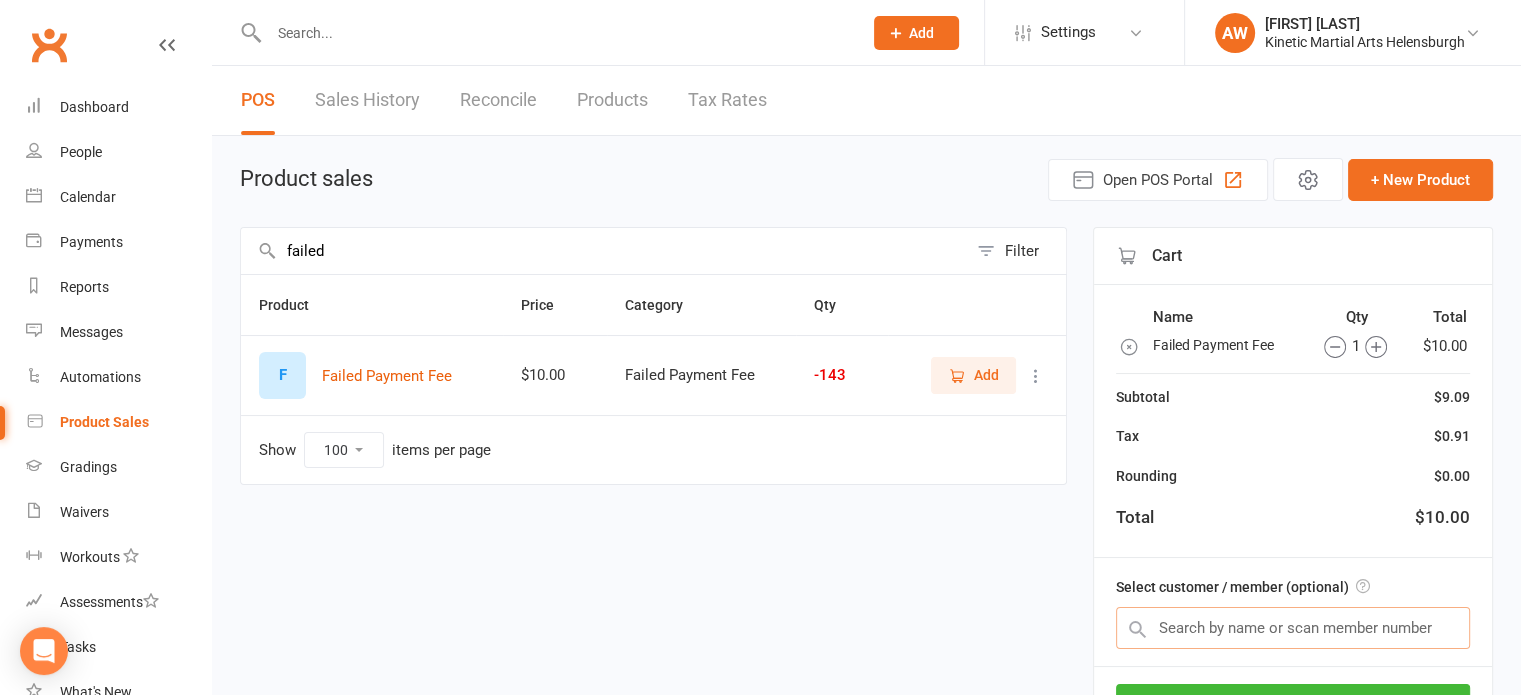 click at bounding box center (1293, 628) 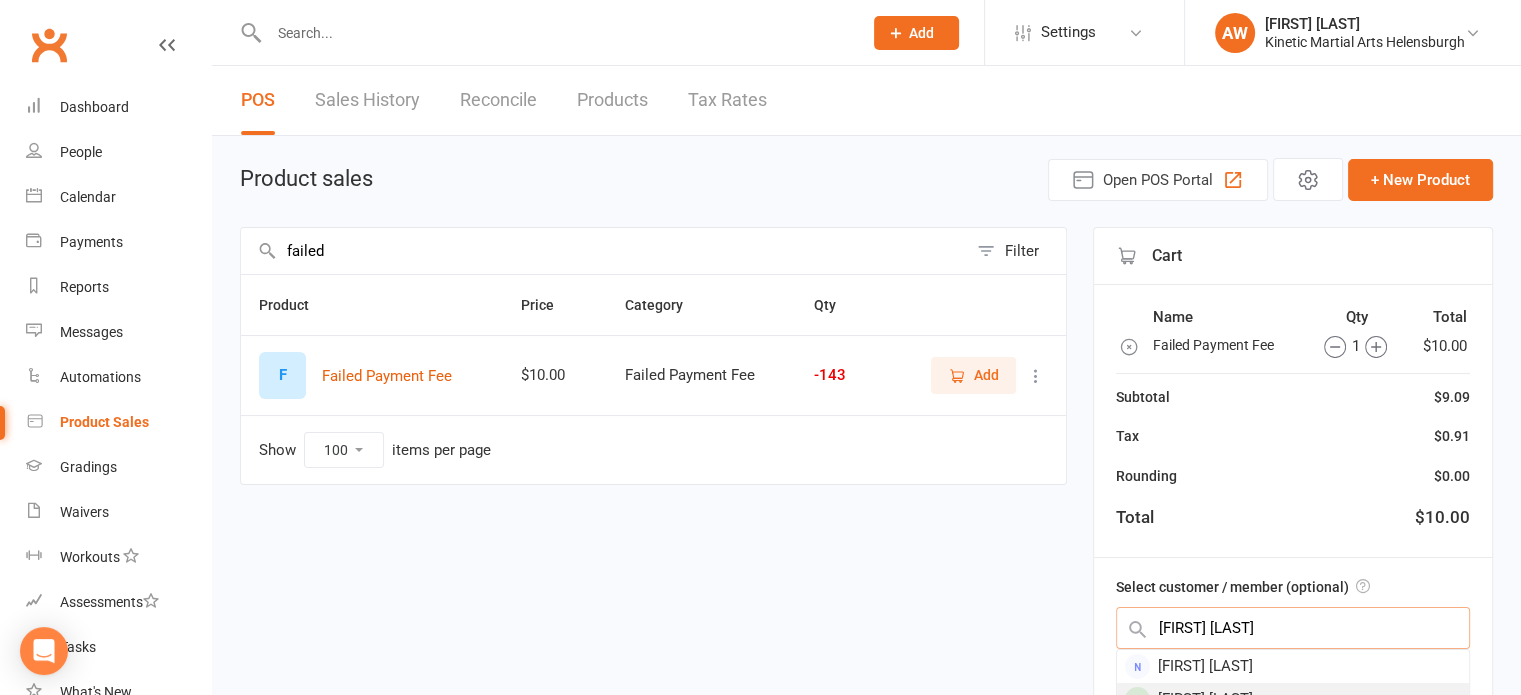 type on "kai m" 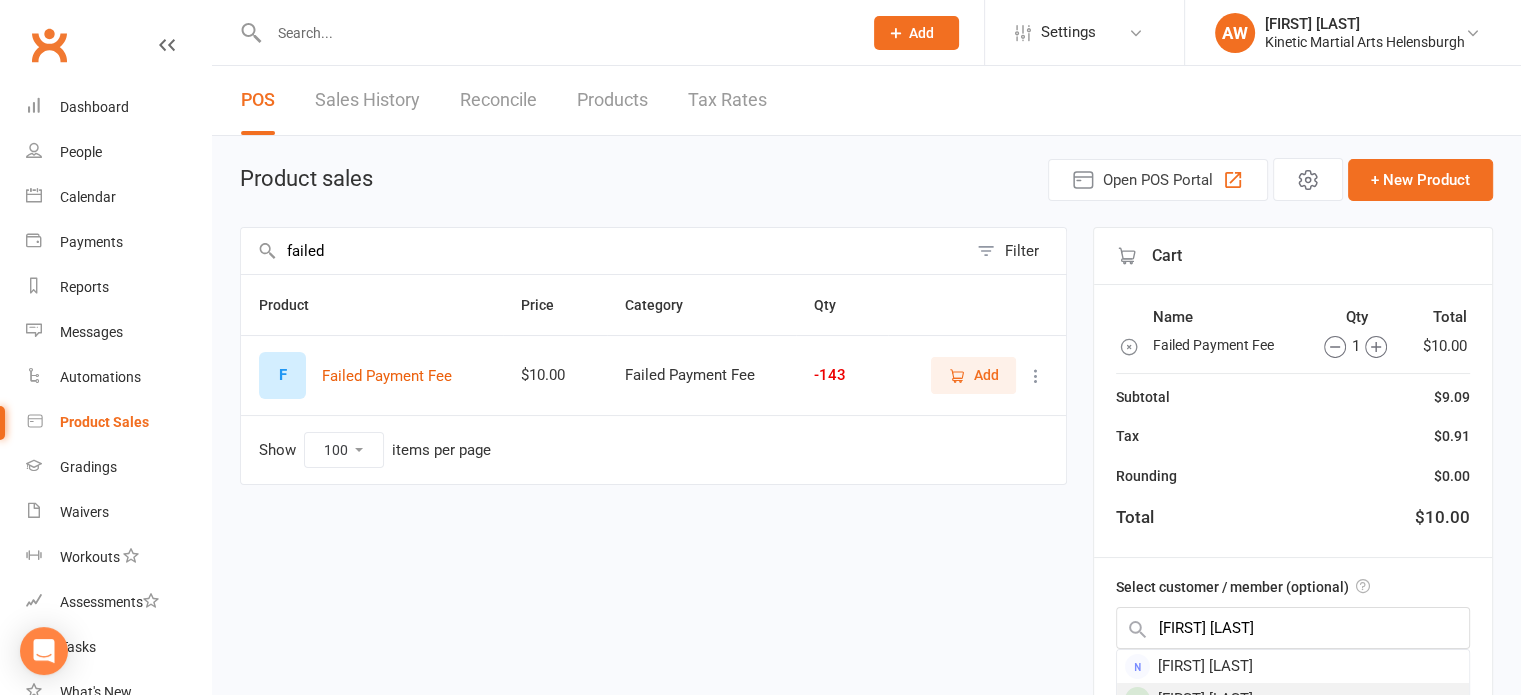 click on "[FIRST] [LAST]" at bounding box center [1293, 699] 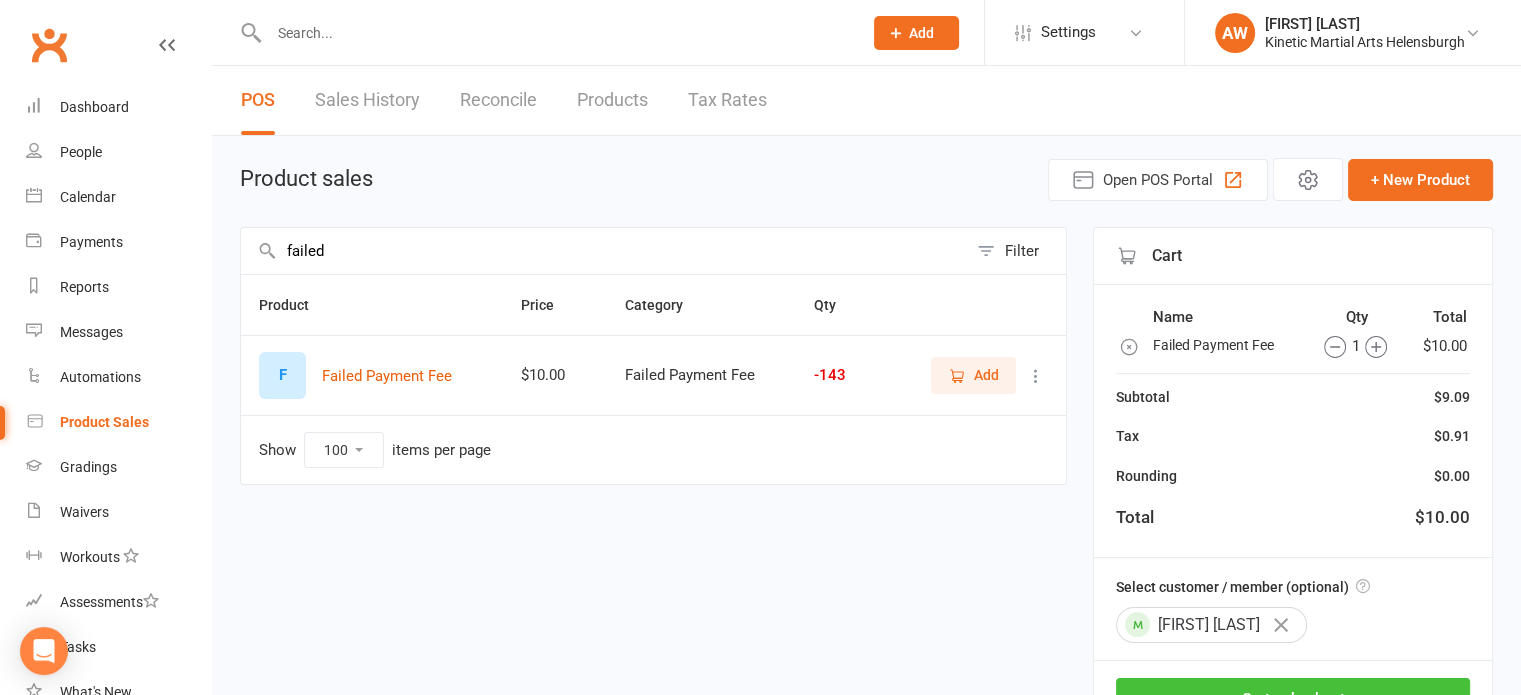click on "Go to checkout" at bounding box center (1293, 699) 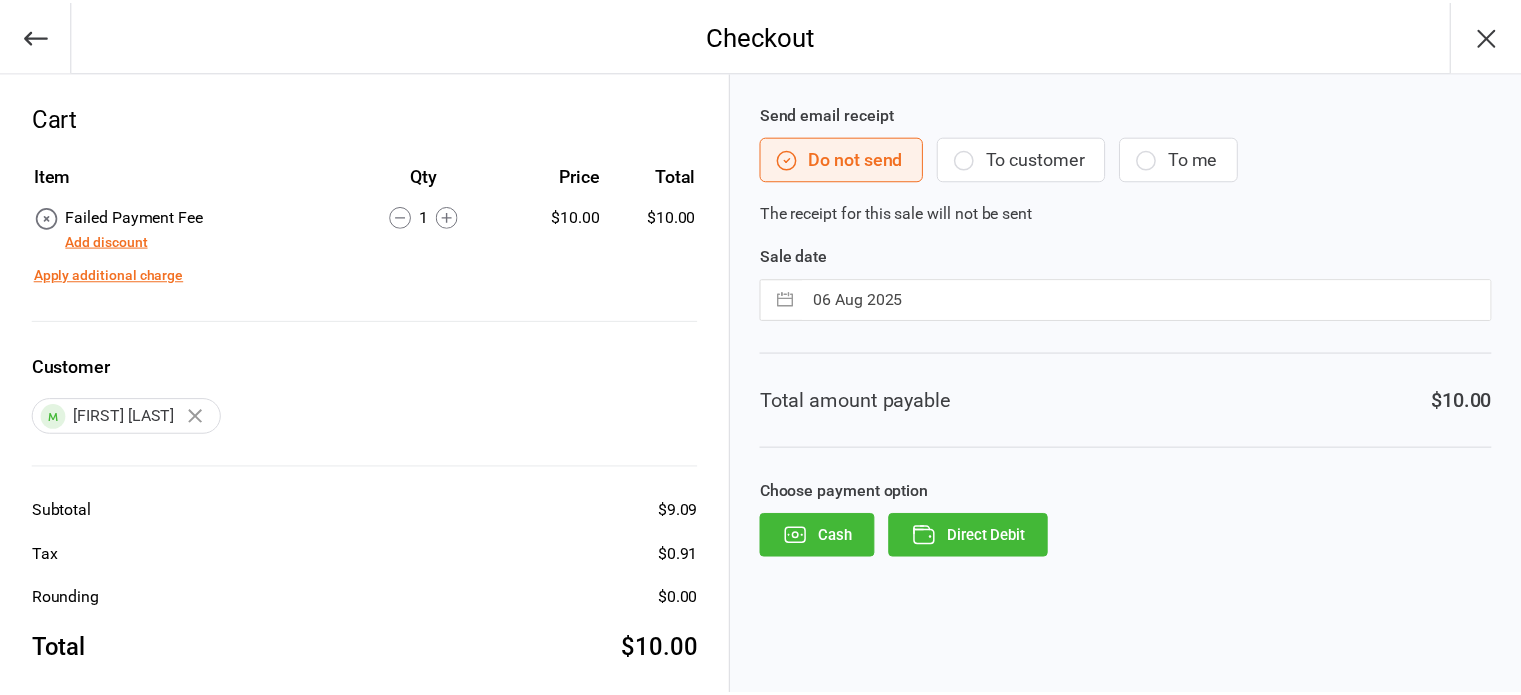 scroll, scrollTop: 0, scrollLeft: 0, axis: both 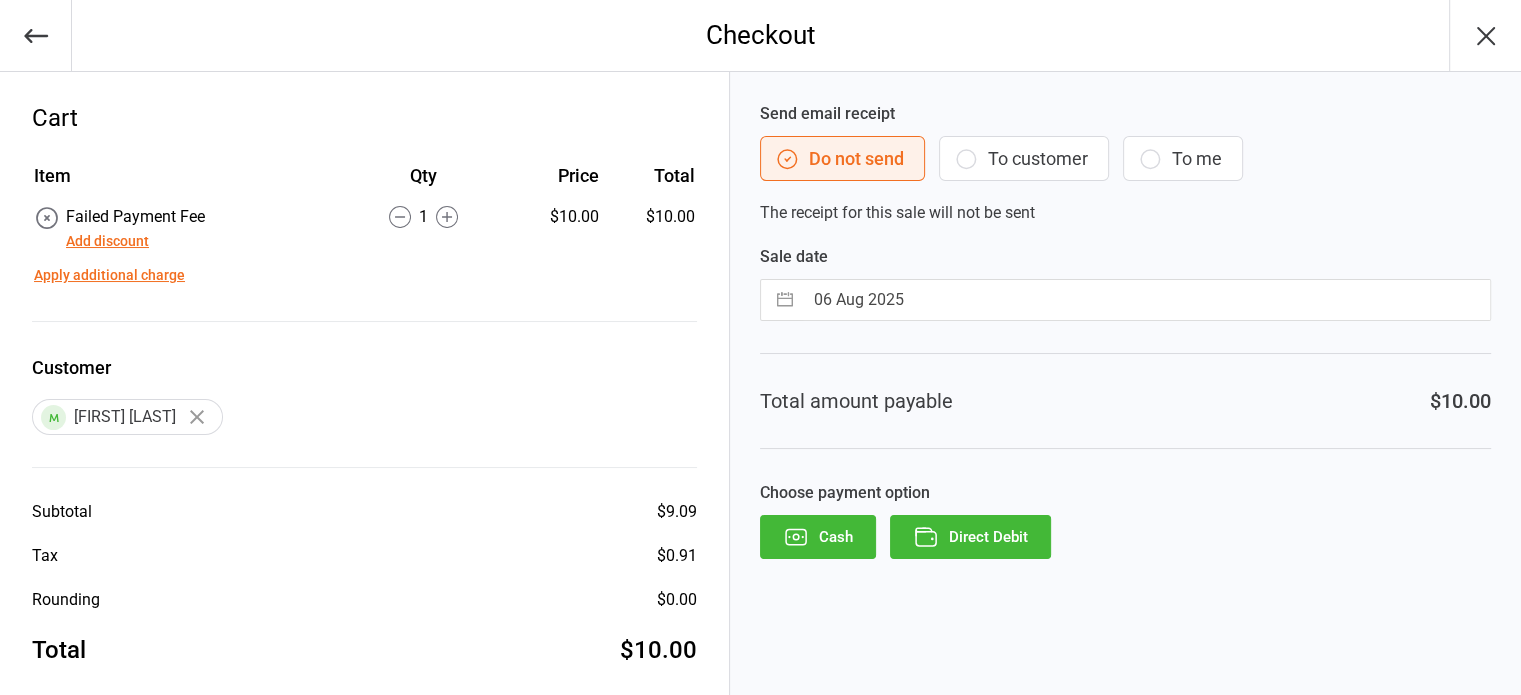 click on "Choose payment option Cash Direct Debit" at bounding box center [1125, 520] 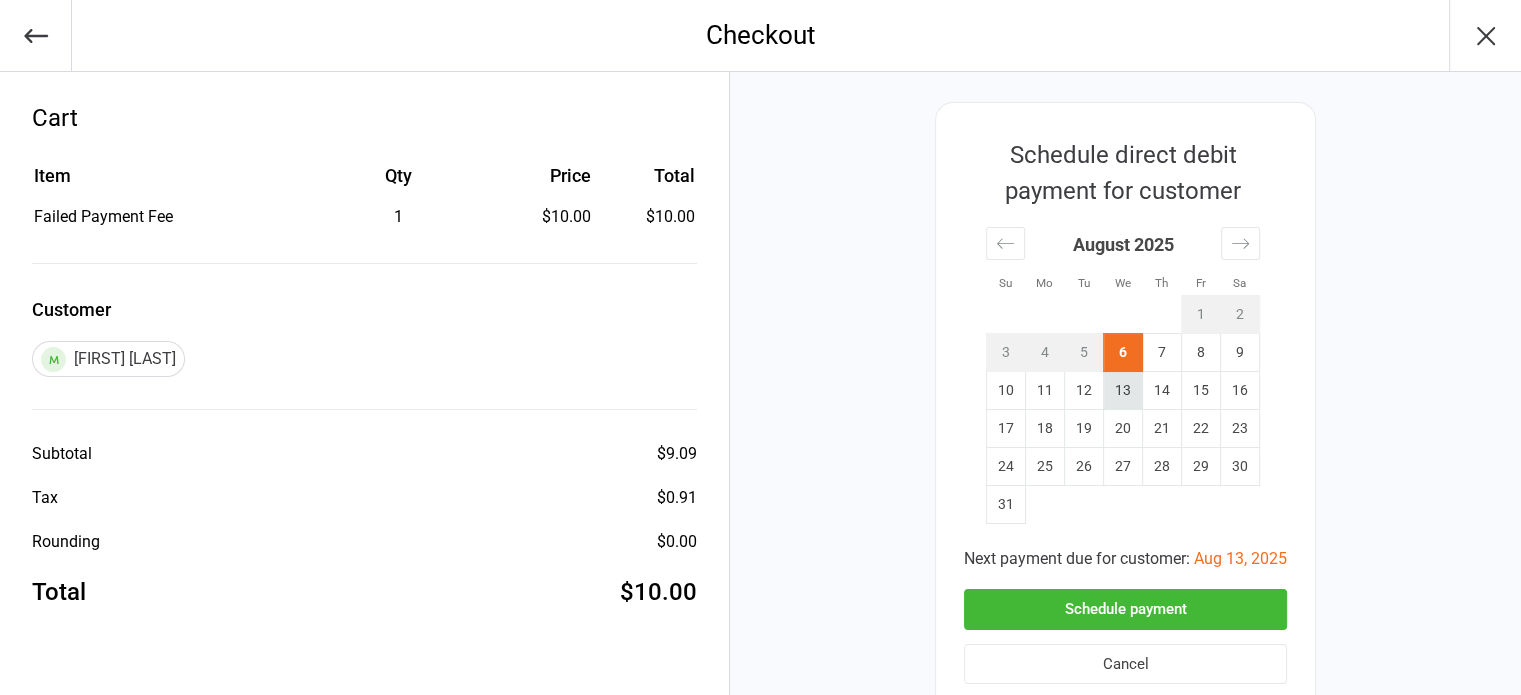 click on "13" at bounding box center [1123, 391] 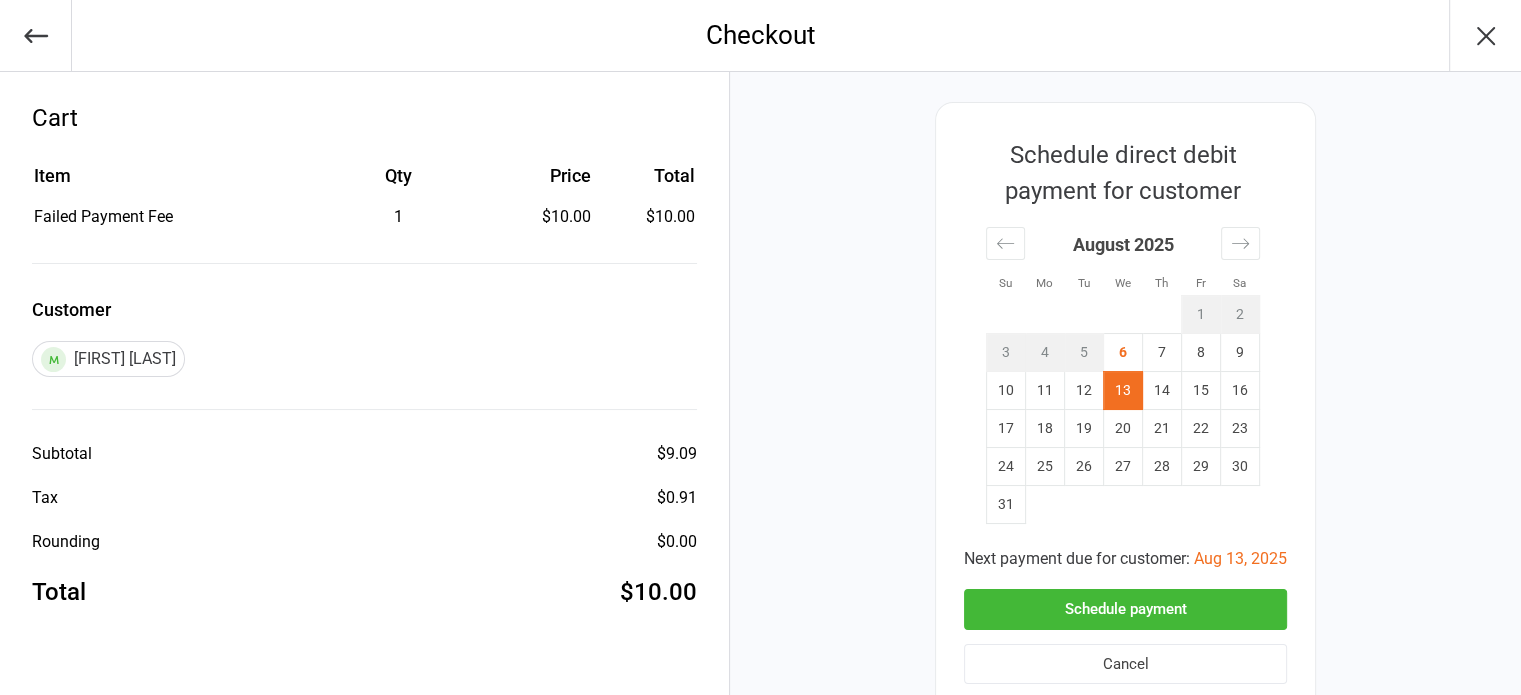 click on "Schedule payment" at bounding box center [1125, 609] 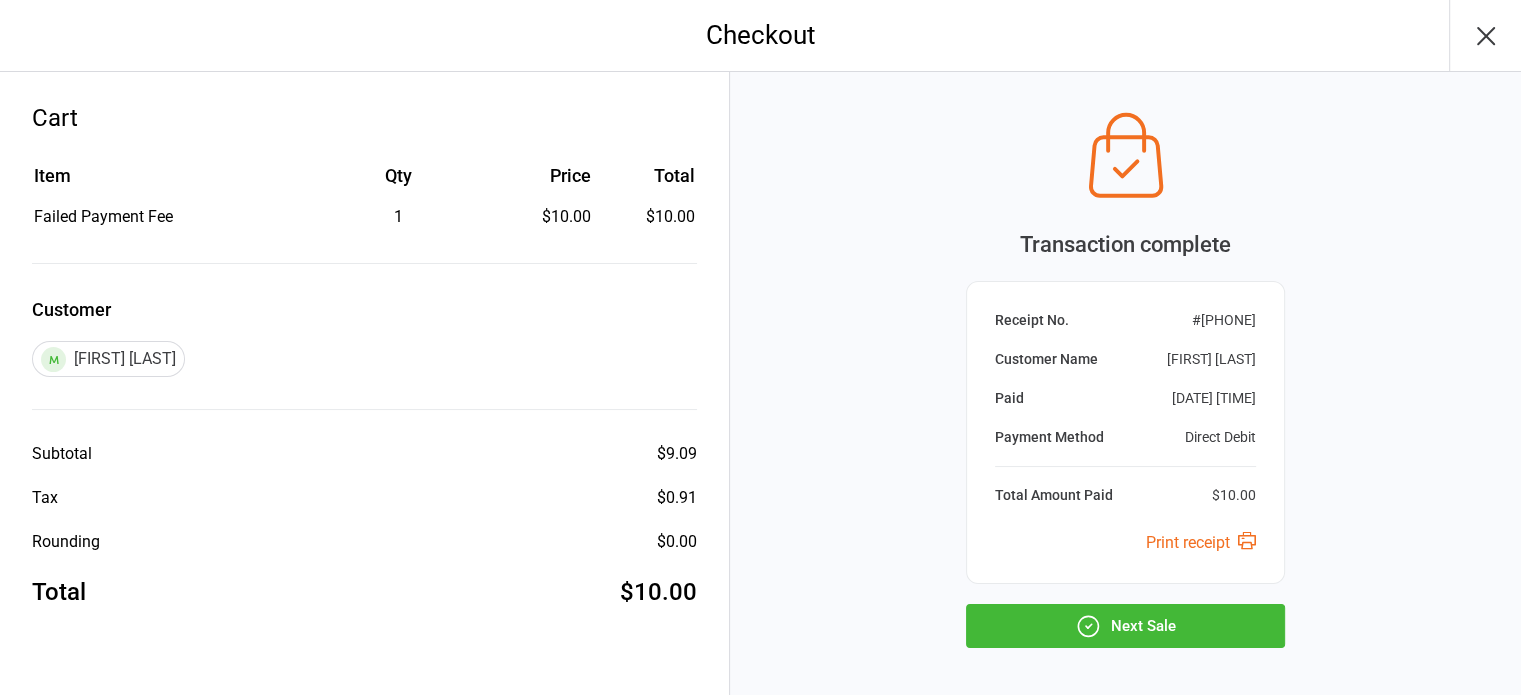 click on "Next Sale" at bounding box center [1125, 626] 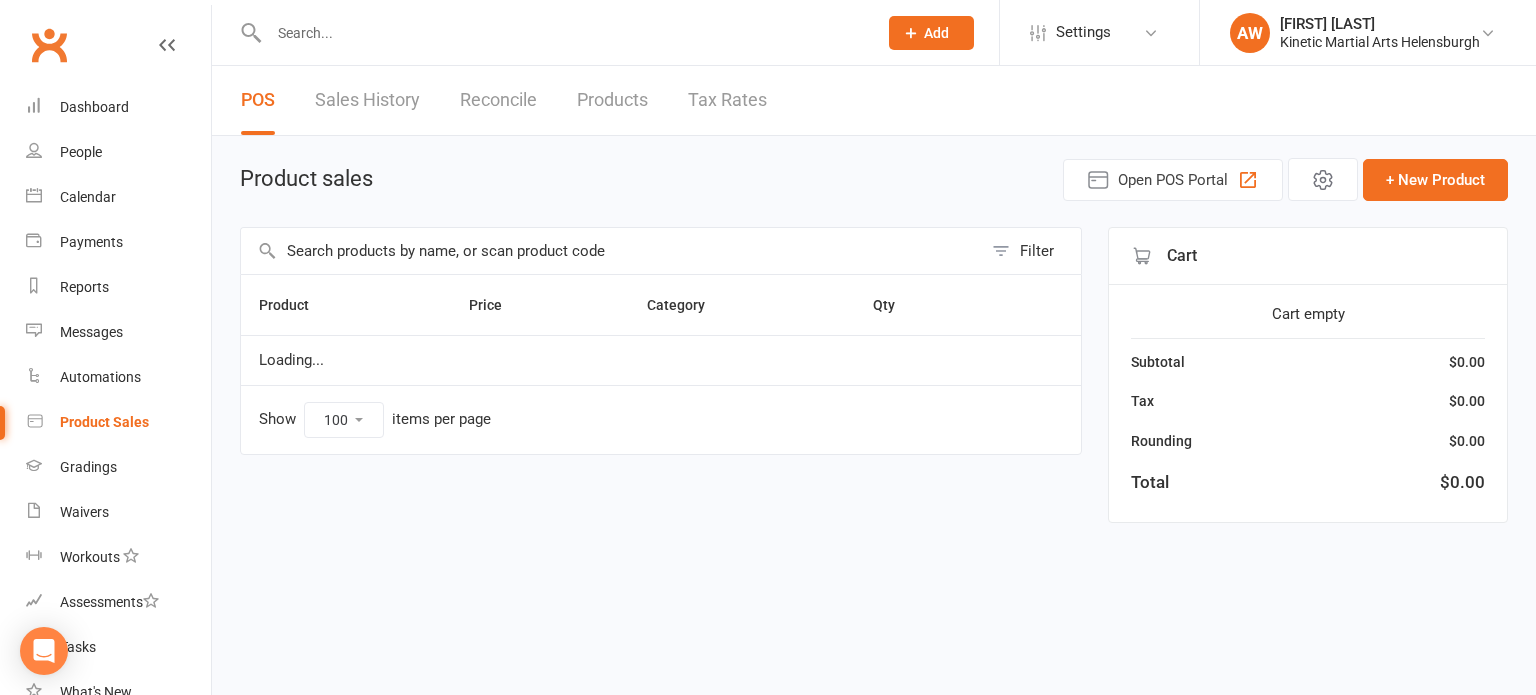 select on "100" 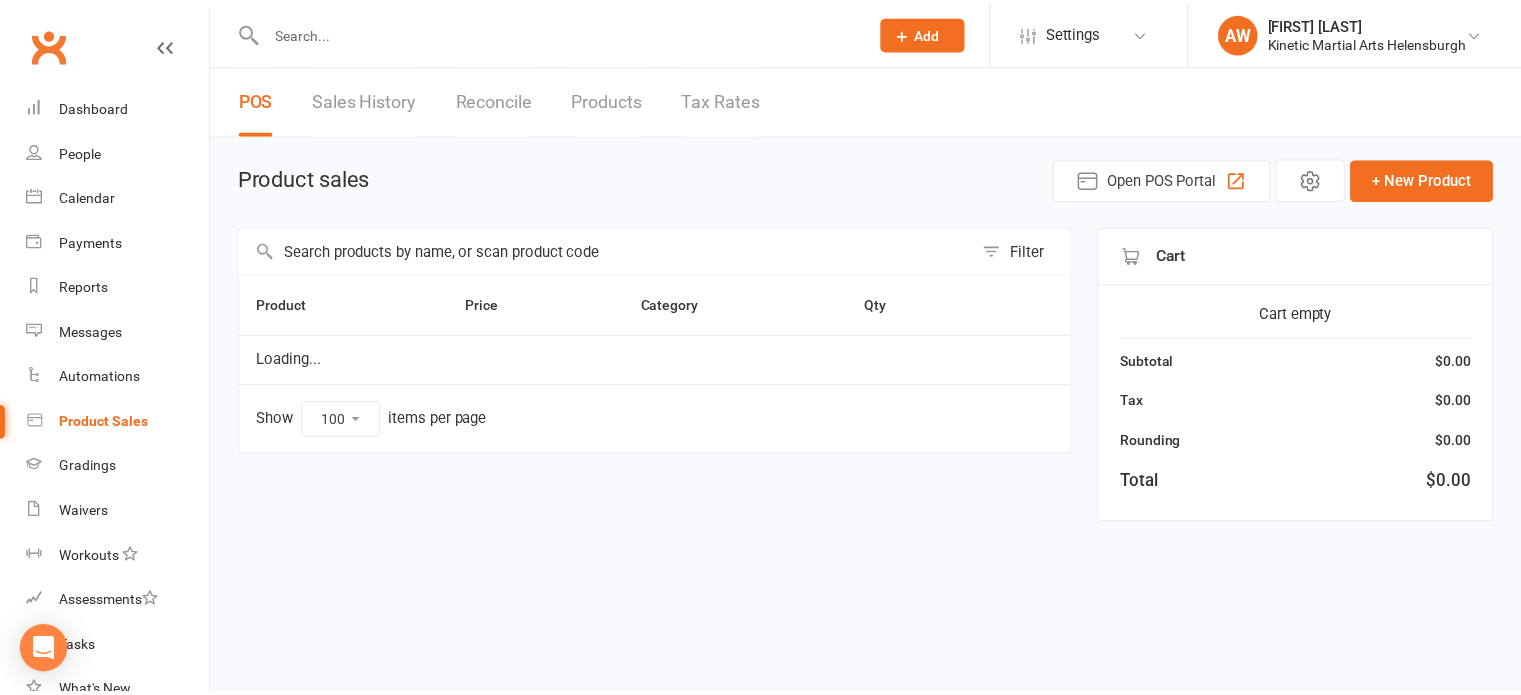 scroll, scrollTop: 0, scrollLeft: 0, axis: both 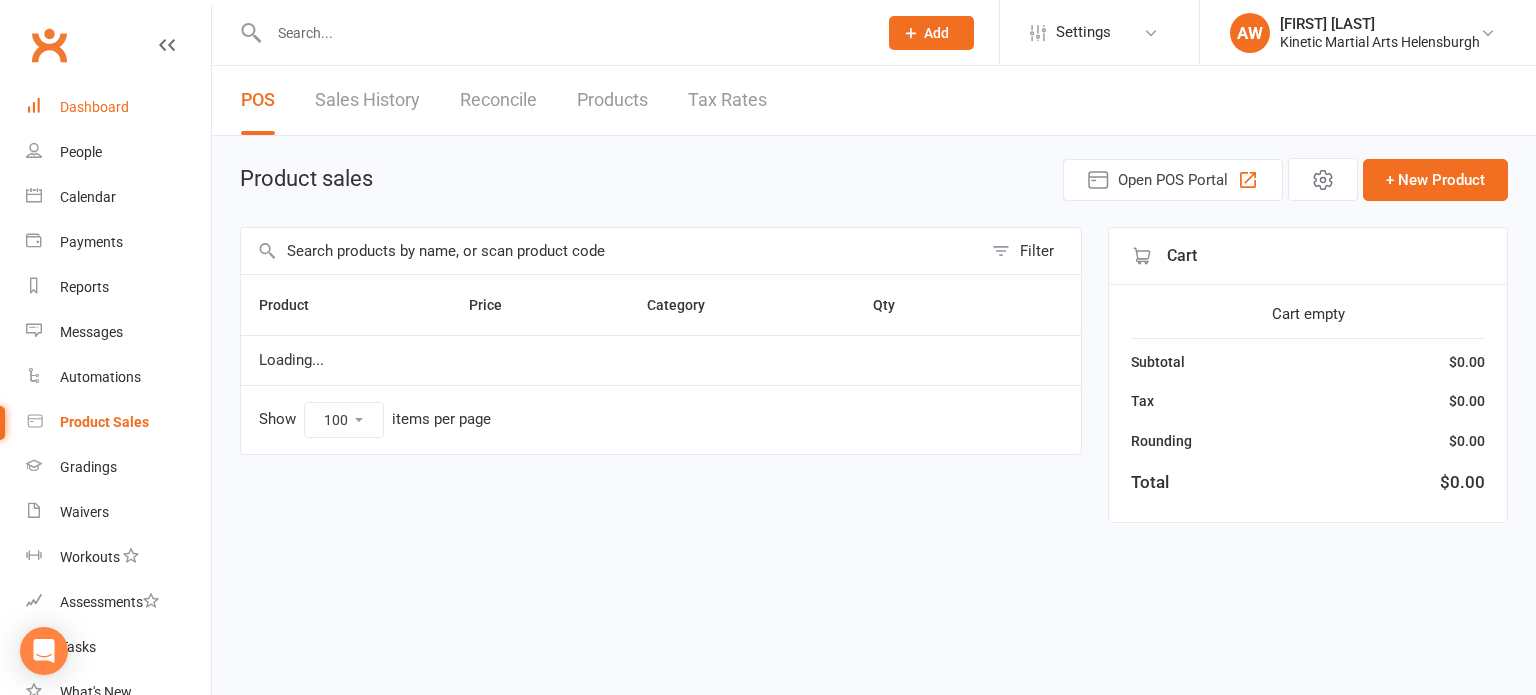 click on "Dashboard" at bounding box center (94, 107) 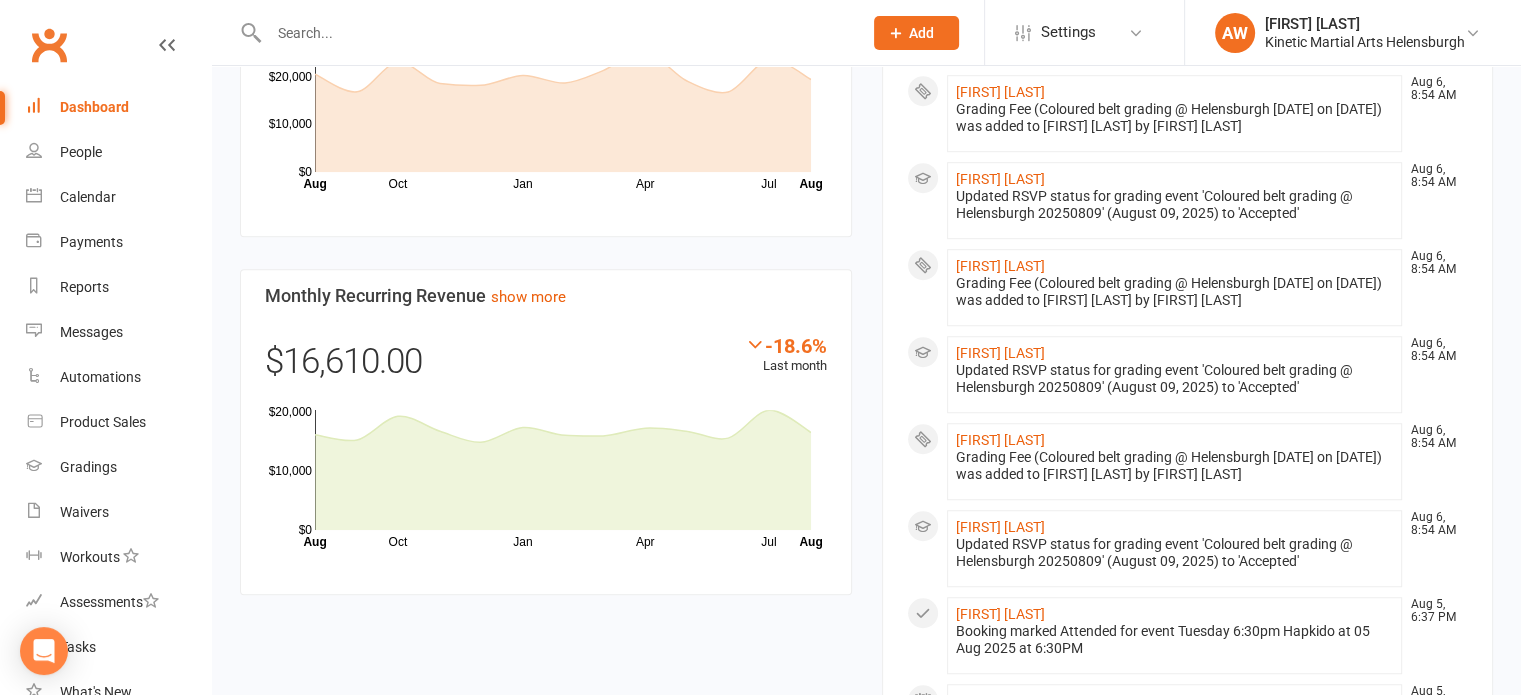 scroll, scrollTop: 1600, scrollLeft: 0, axis: vertical 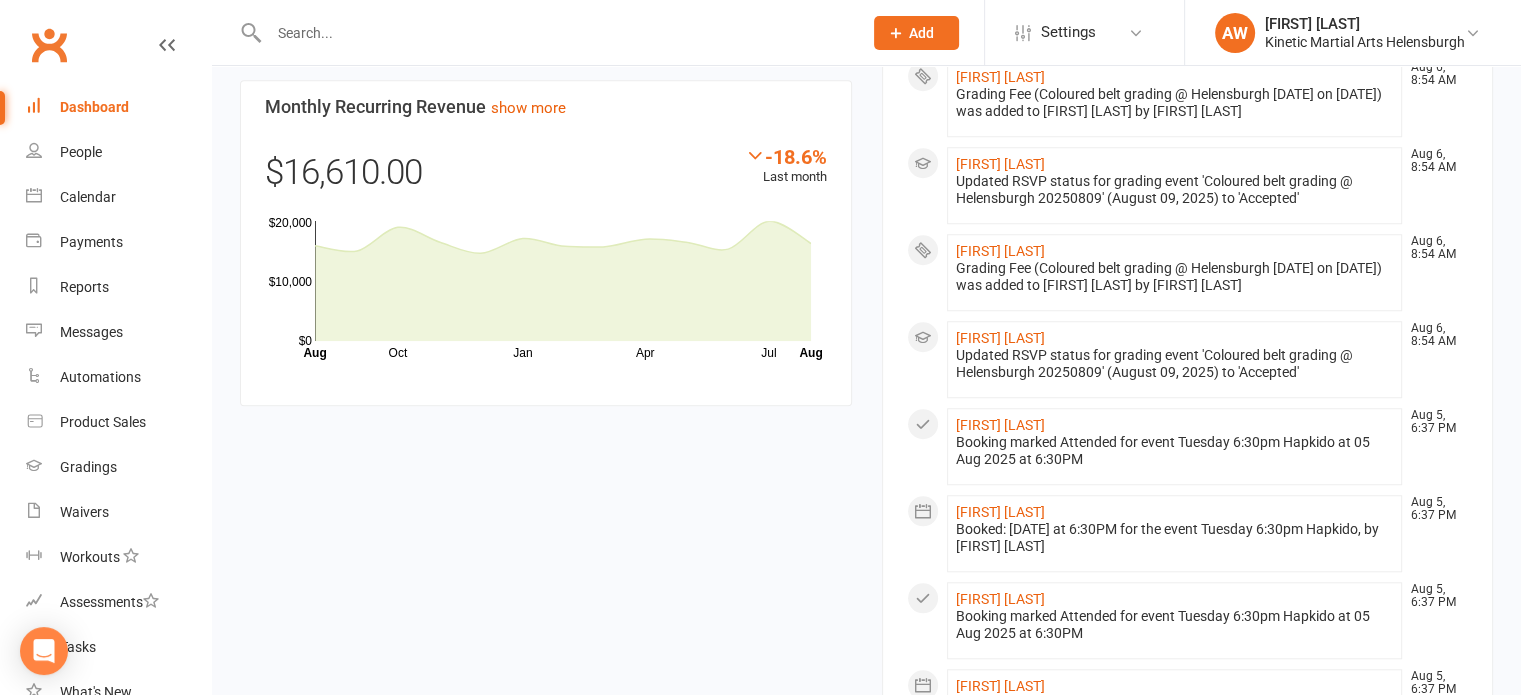 click on "Dashboard" at bounding box center (94, 107) 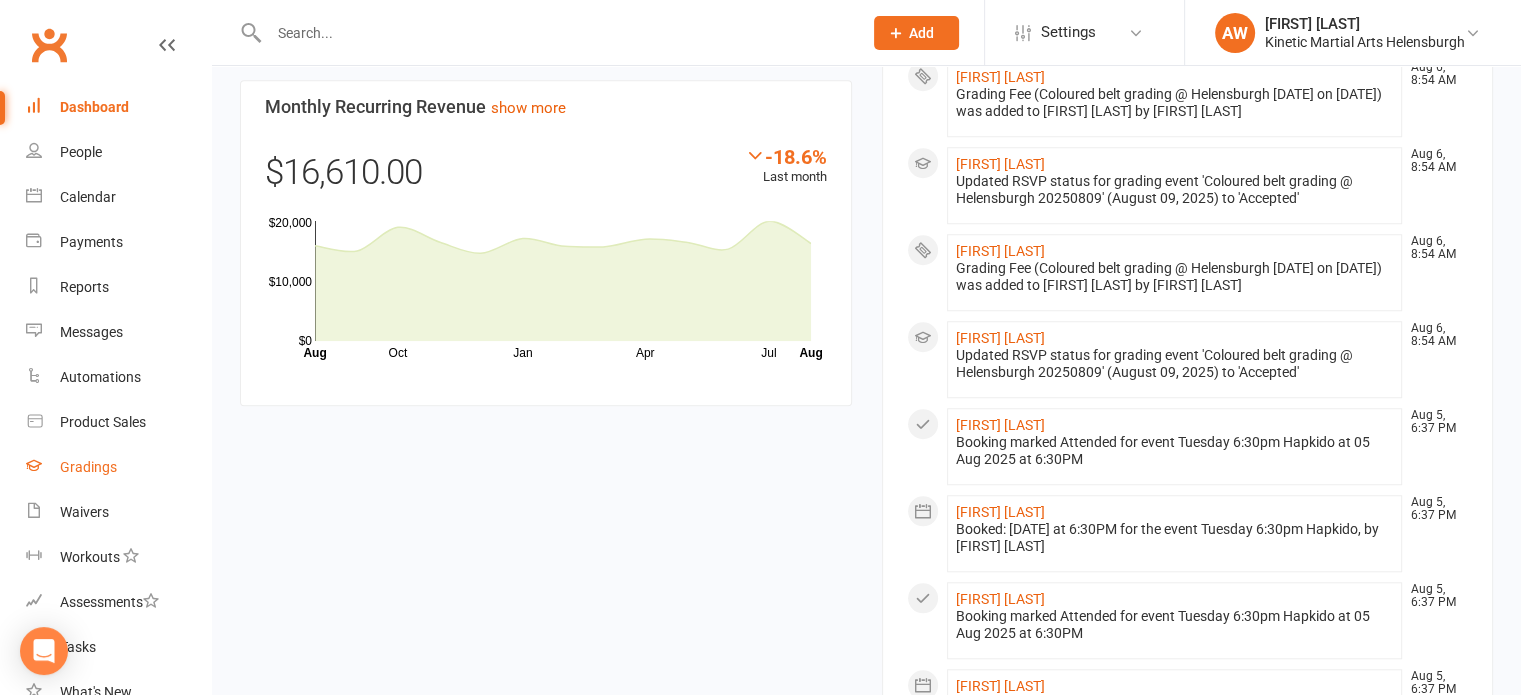 click on "Gradings" at bounding box center [88, 467] 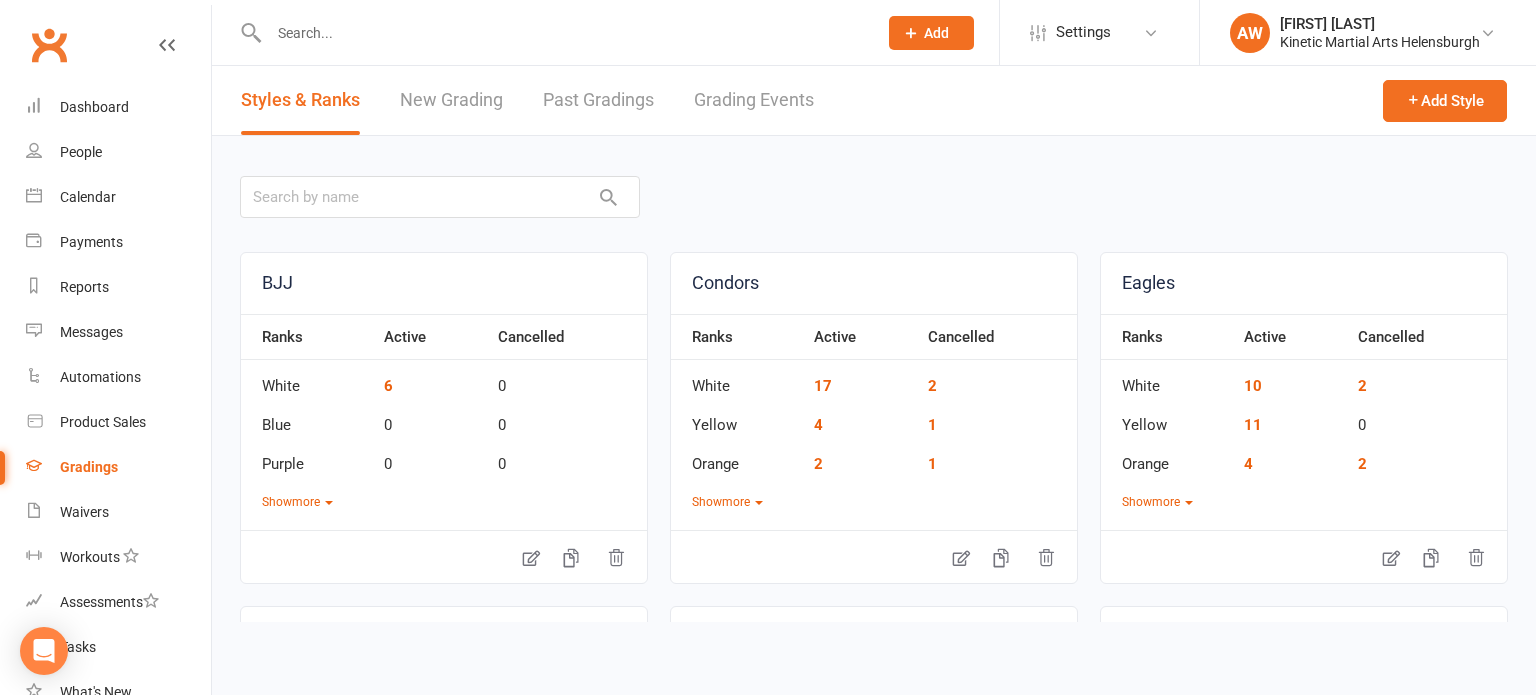 click on "Grading Events" at bounding box center [754, 100] 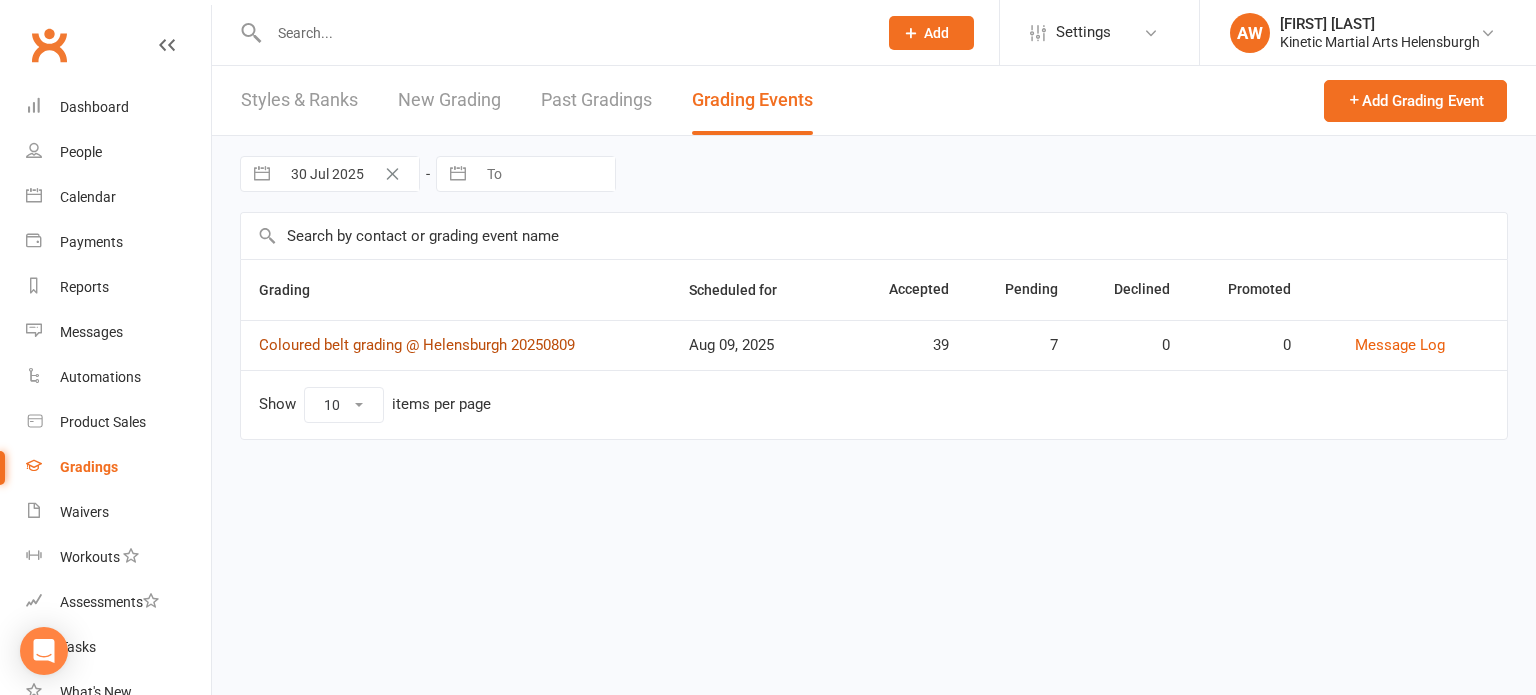 click on "Coloured belt grading @ Helensburgh 20250809" at bounding box center [417, 345] 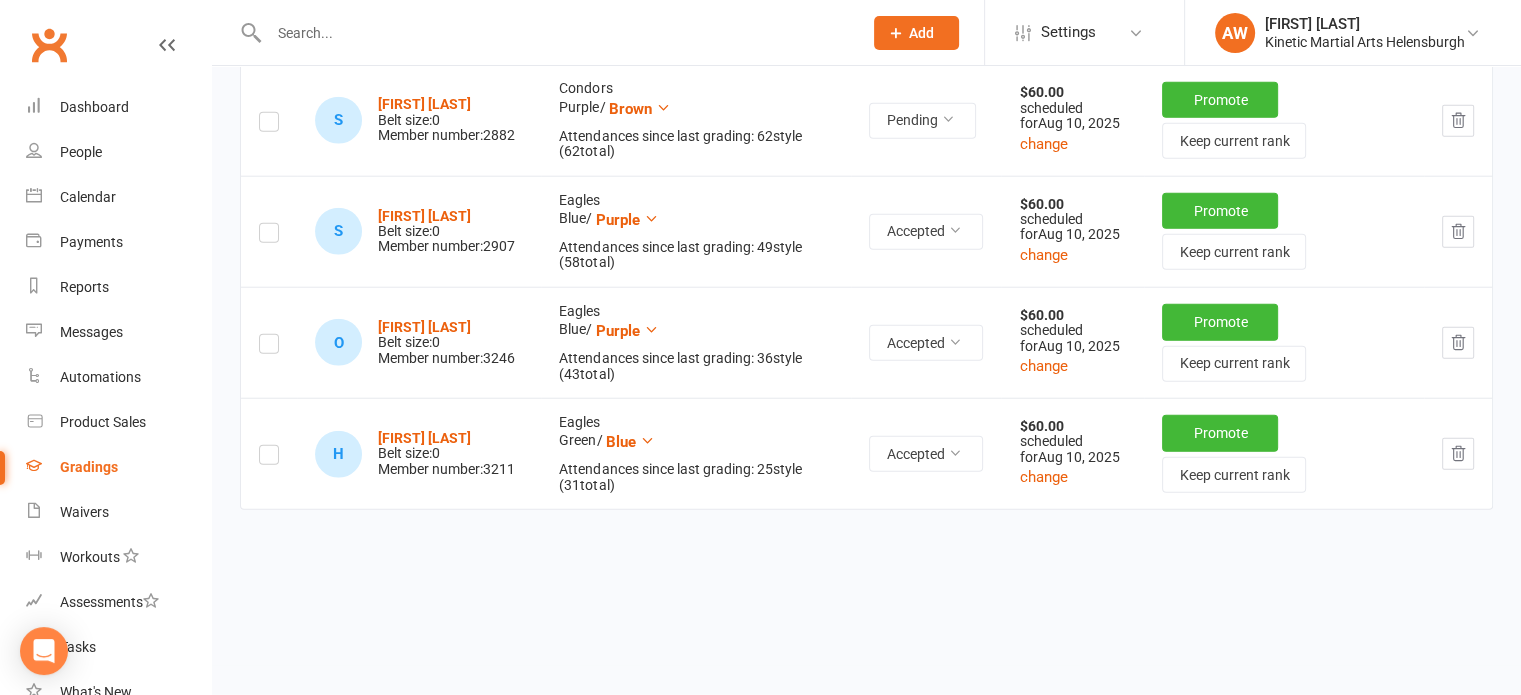 scroll, scrollTop: 5384, scrollLeft: 0, axis: vertical 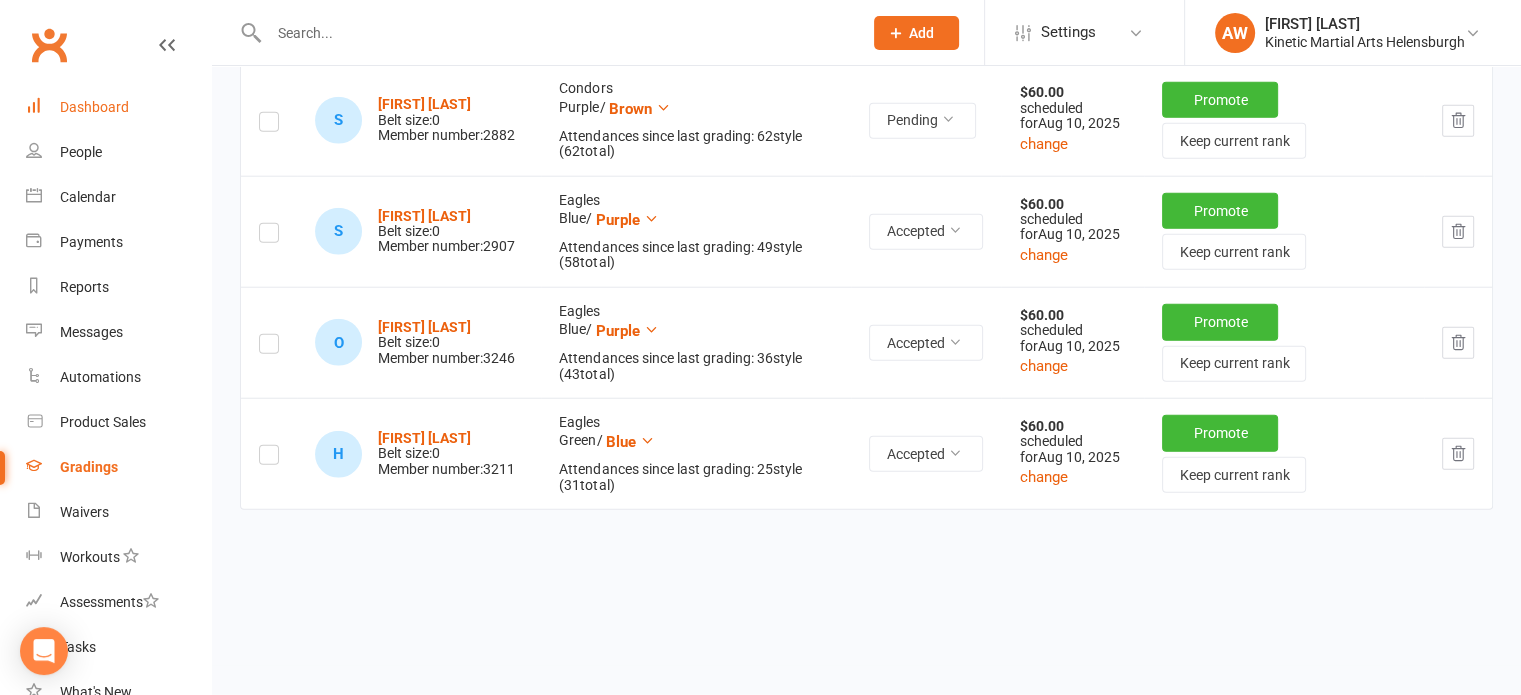 click on "Dashboard" at bounding box center [94, 107] 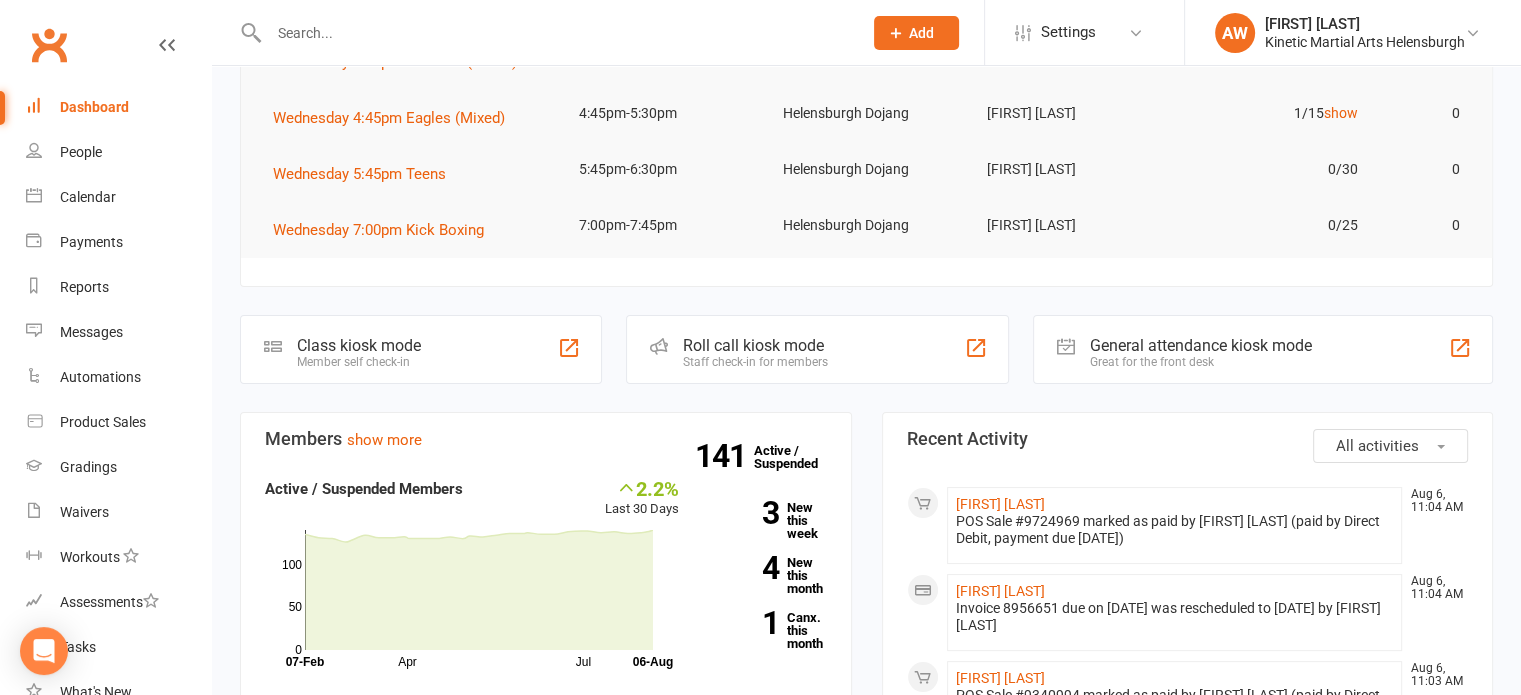 scroll, scrollTop: 0, scrollLeft: 0, axis: both 